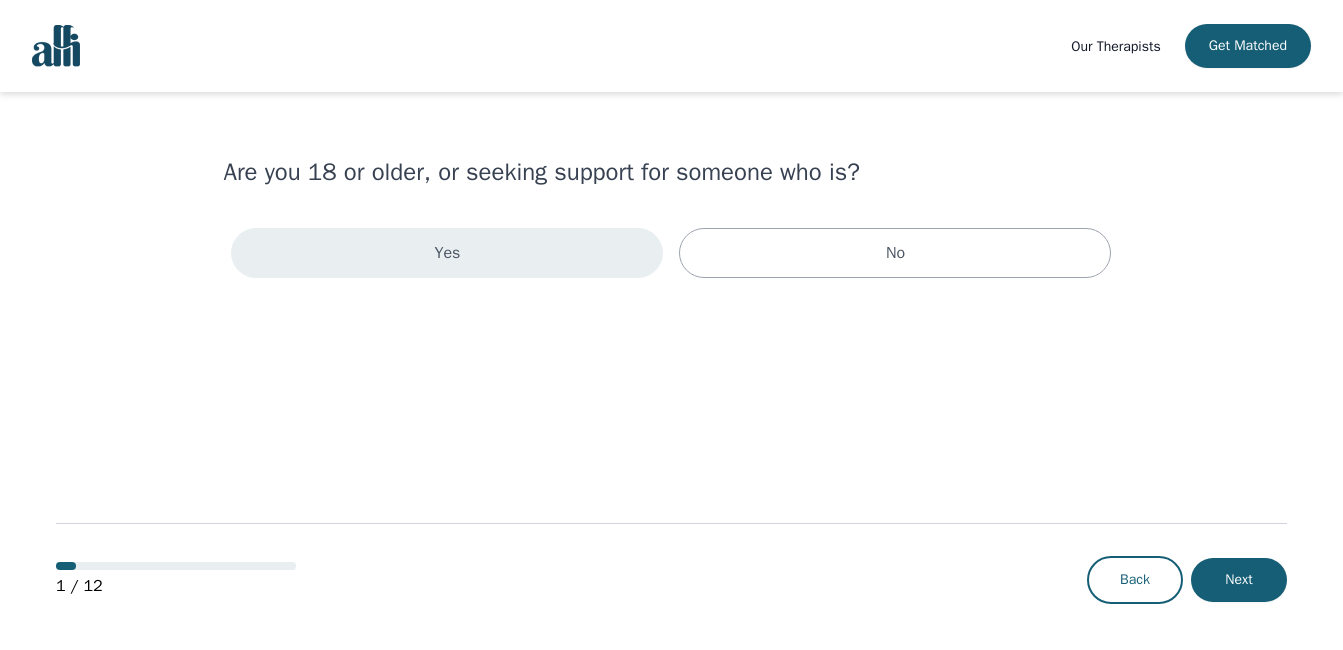 scroll, scrollTop: 0, scrollLeft: 0, axis: both 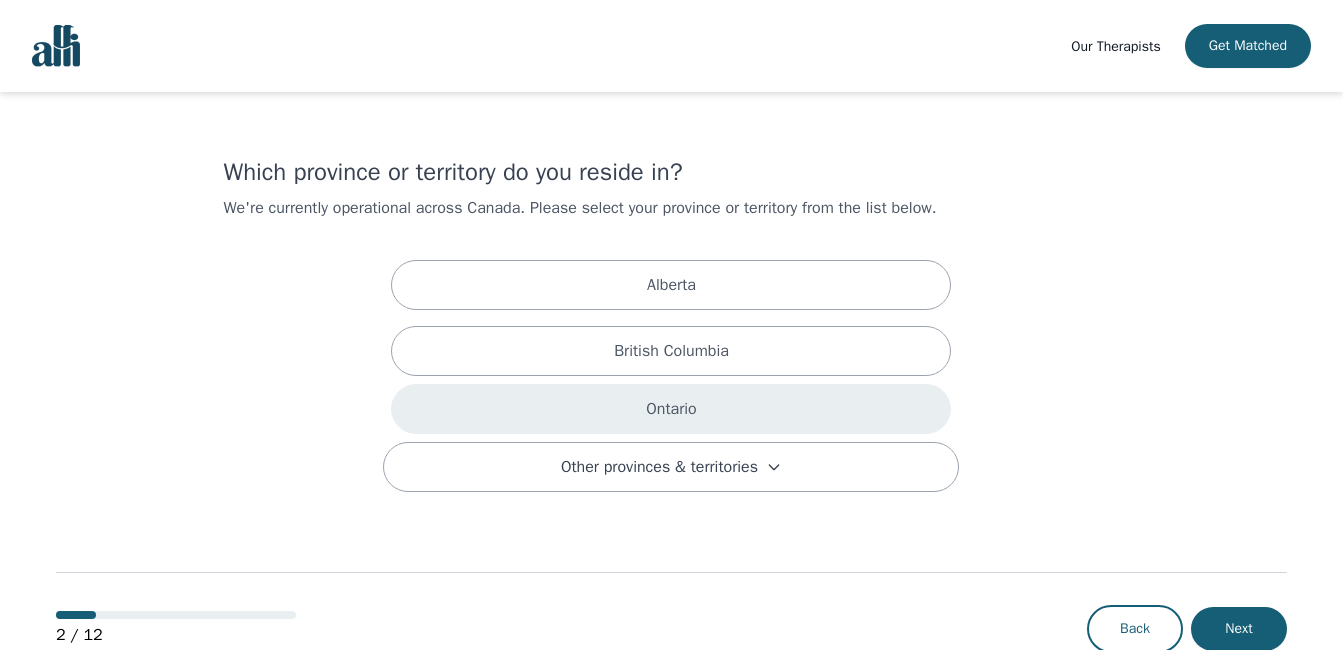 click on "Ontario" at bounding box center [671, 409] 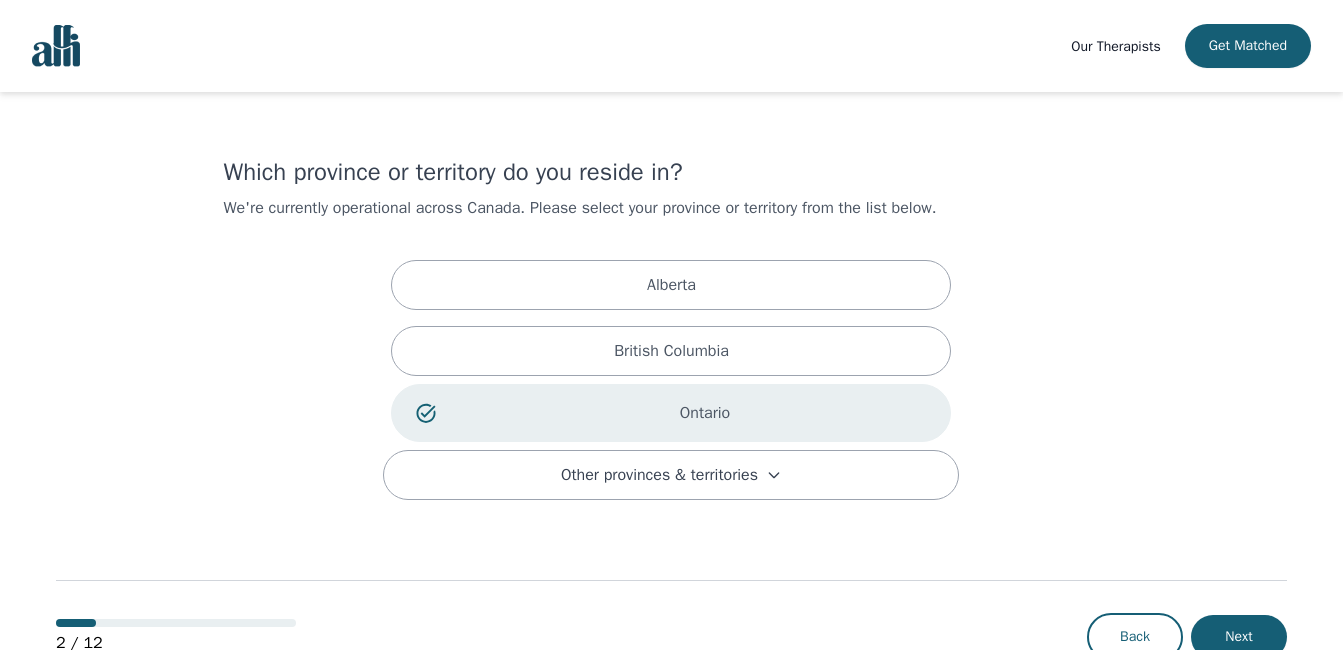 click on "Ontario" at bounding box center [704, 413] 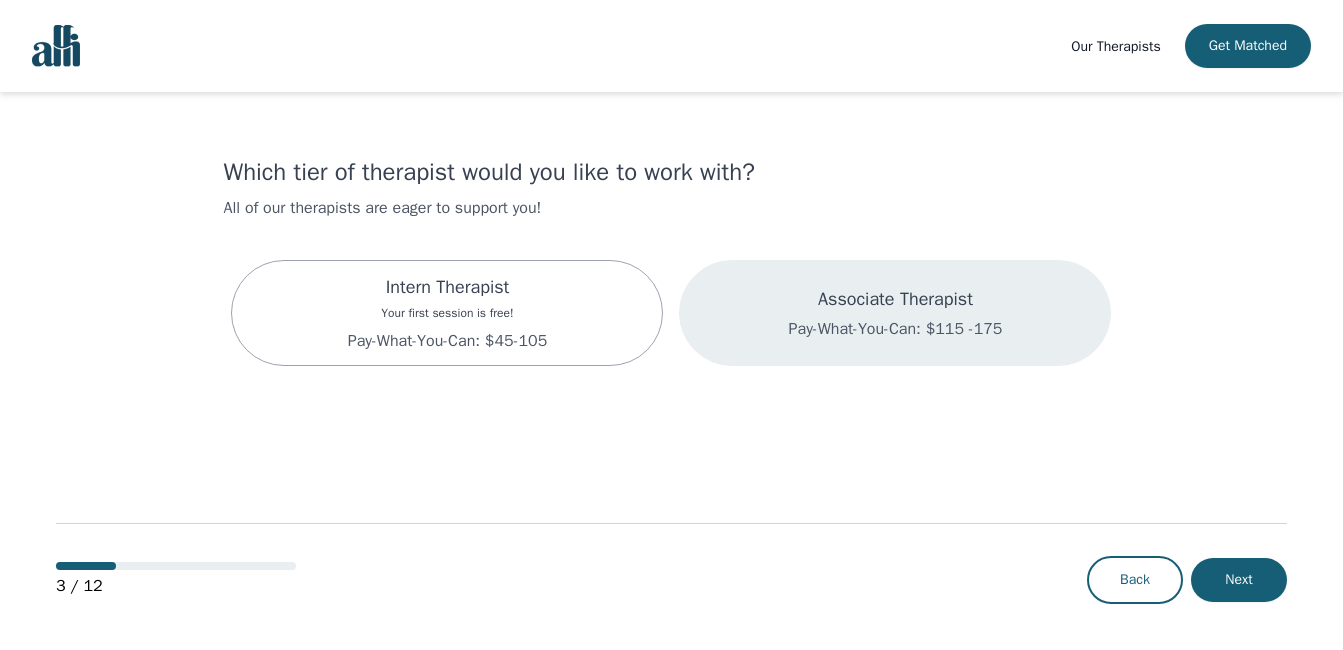 click on "Associate Therapist Pay-What-You-Can: $115 -175" at bounding box center [447, 313] 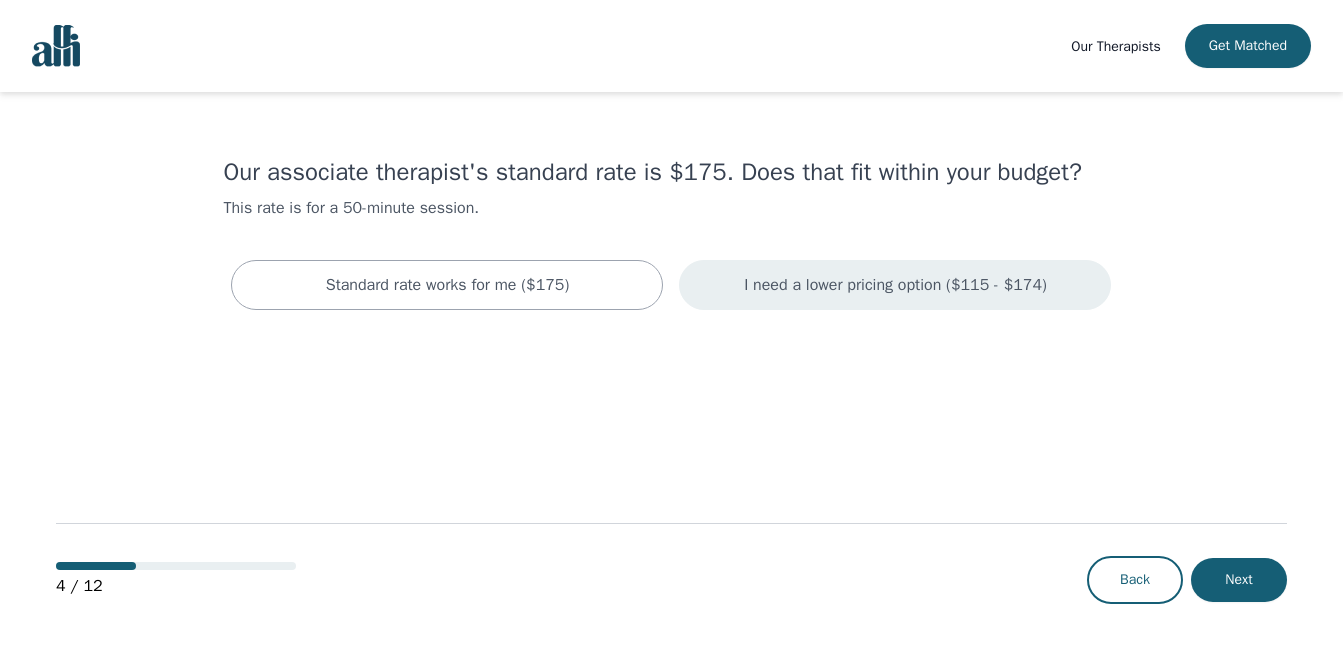 click on "I need a lower pricing option ($115 - $174)" at bounding box center [448, 285] 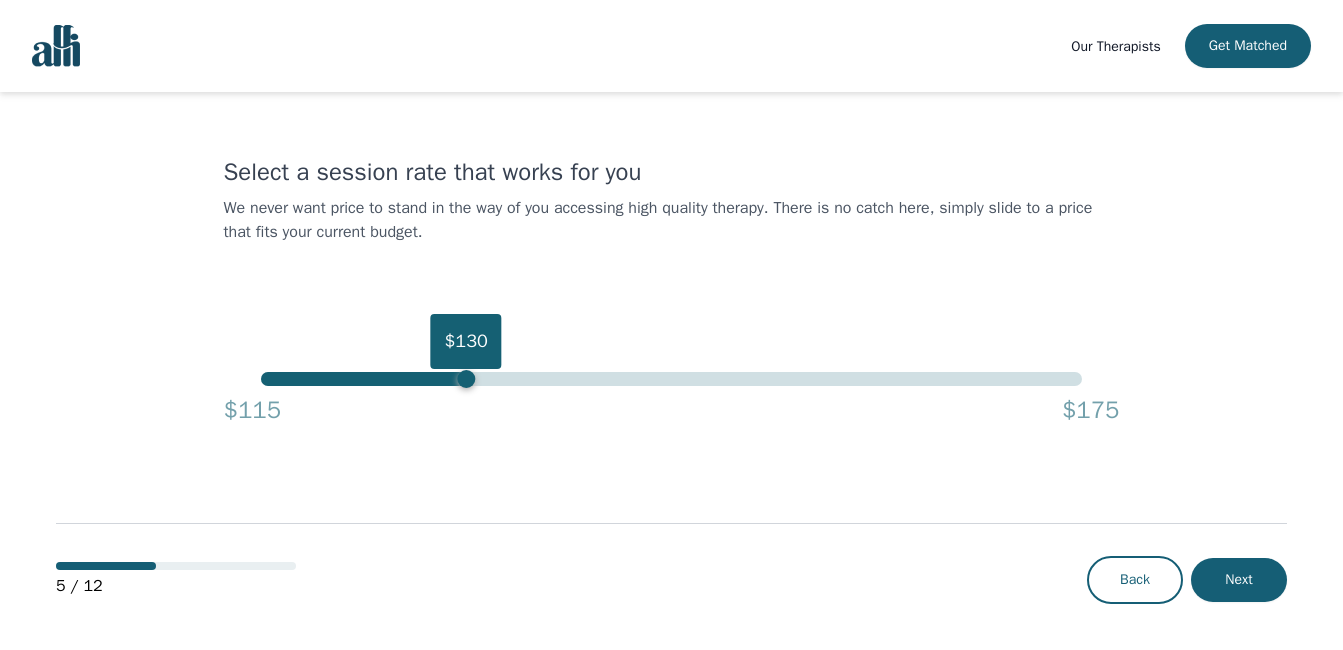 drag, startPoint x: 1084, startPoint y: 385, endPoint x: 472, endPoint y: 369, distance: 612.2091 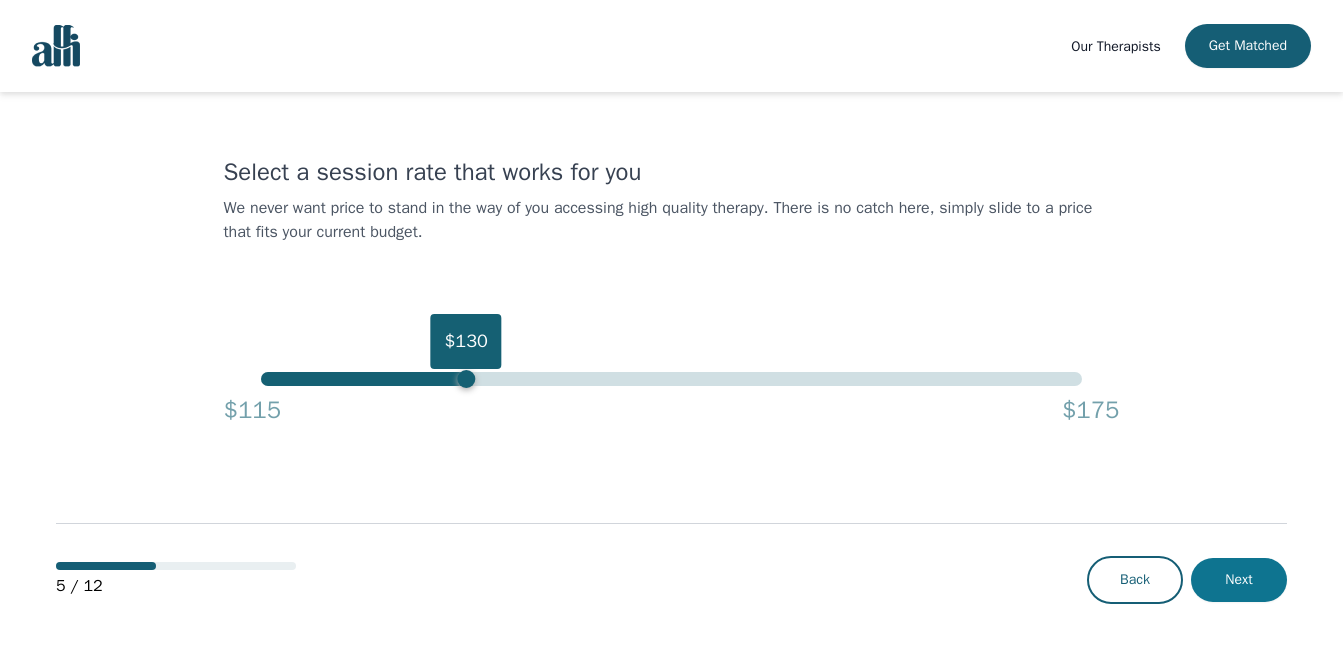 click on "Next" at bounding box center [1239, 580] 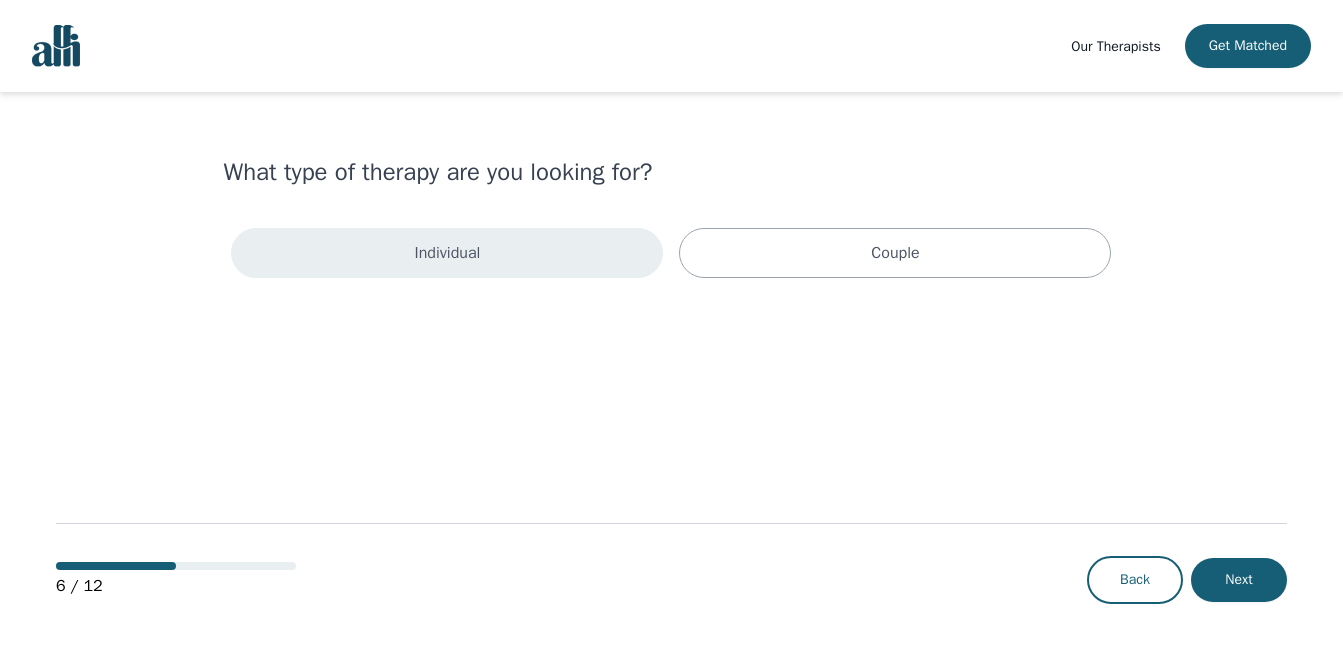 click on "Individual" at bounding box center [447, 253] 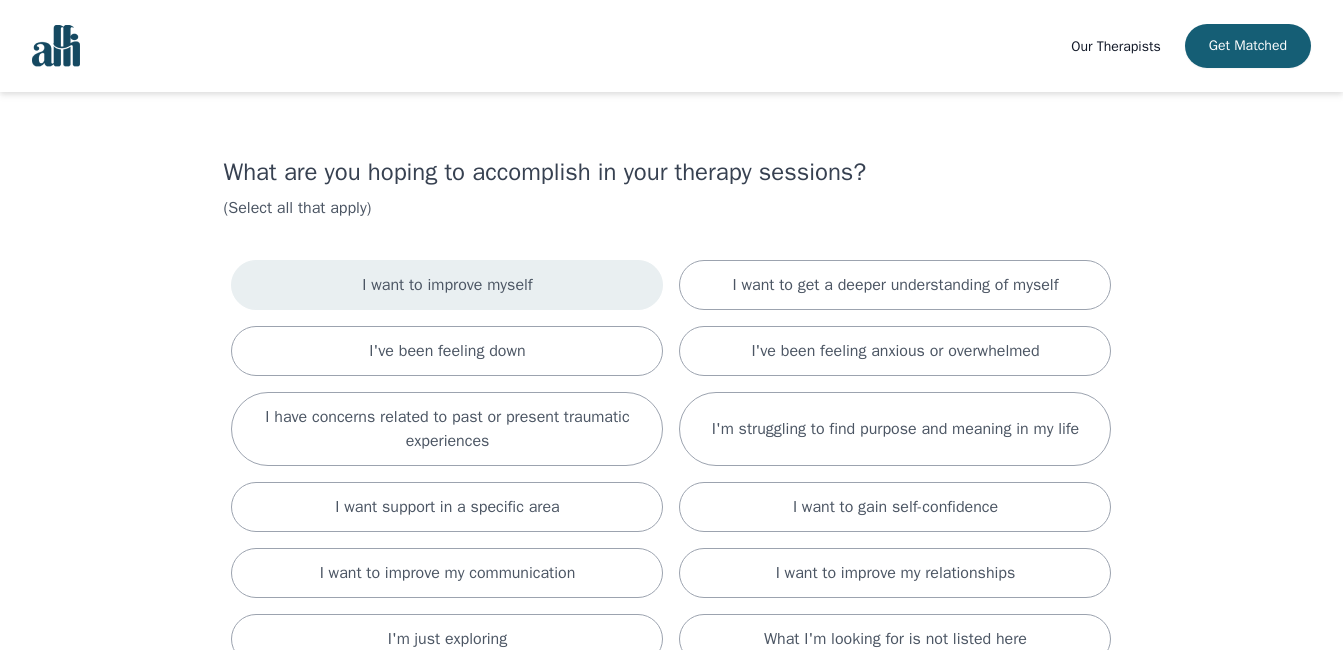 click on "I want to improve myself" at bounding box center (447, 285) 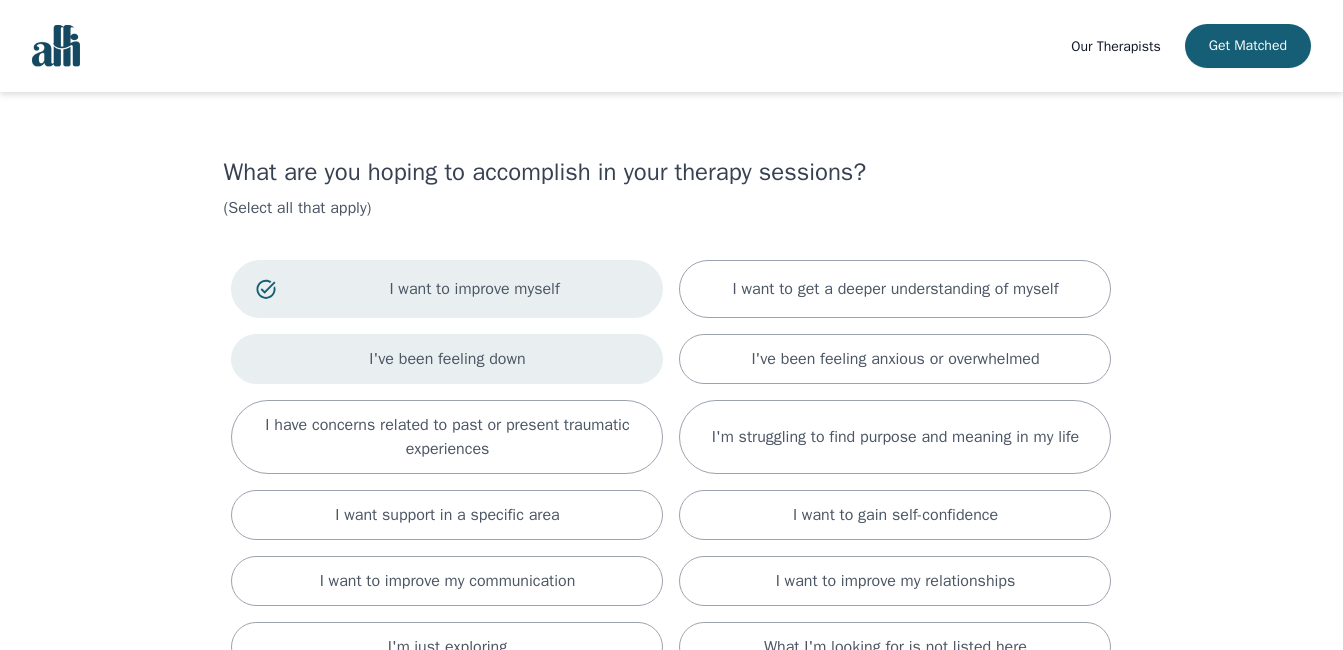 click on "I've been feeling down" at bounding box center (896, 289) 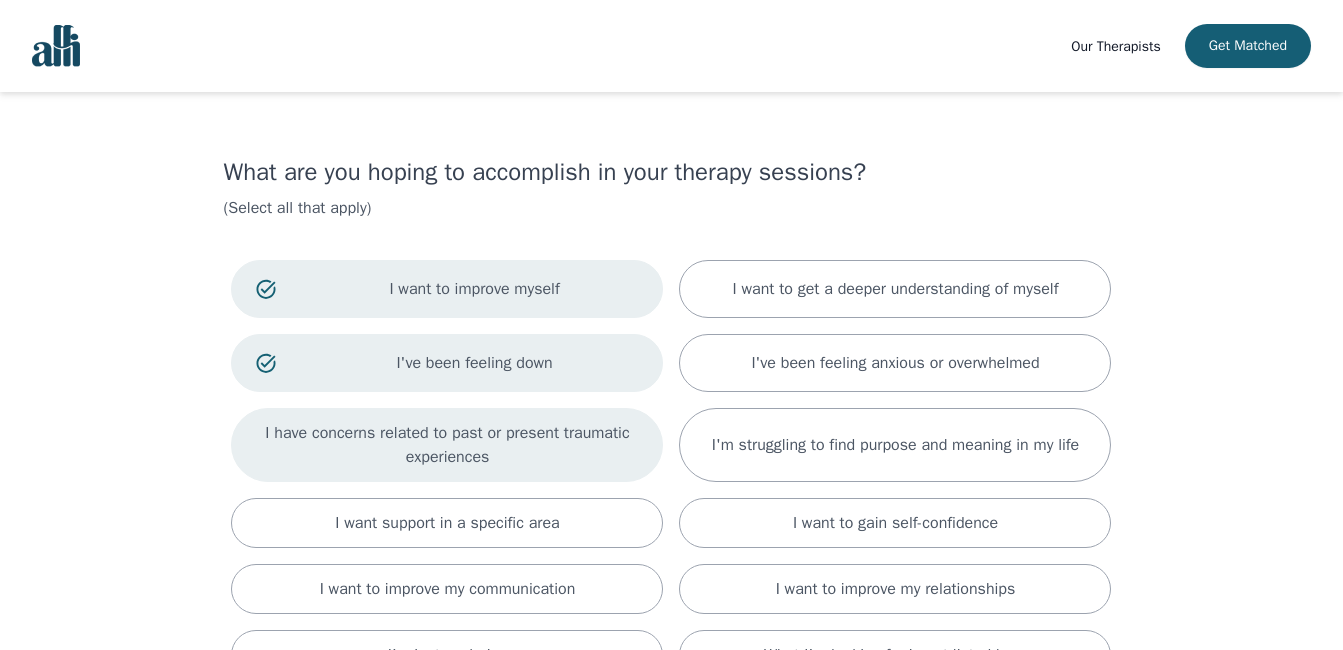 click on "I have concerns related to past or present traumatic experiences" at bounding box center (896, 289) 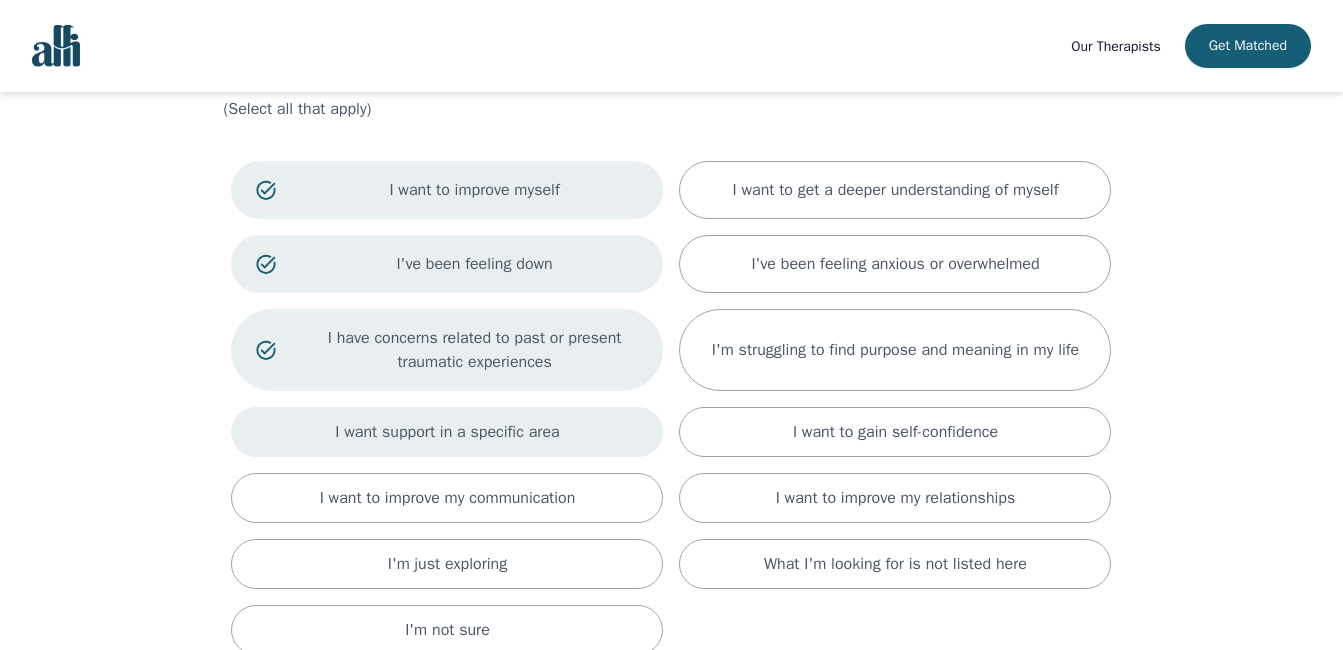 scroll, scrollTop: 100, scrollLeft: 0, axis: vertical 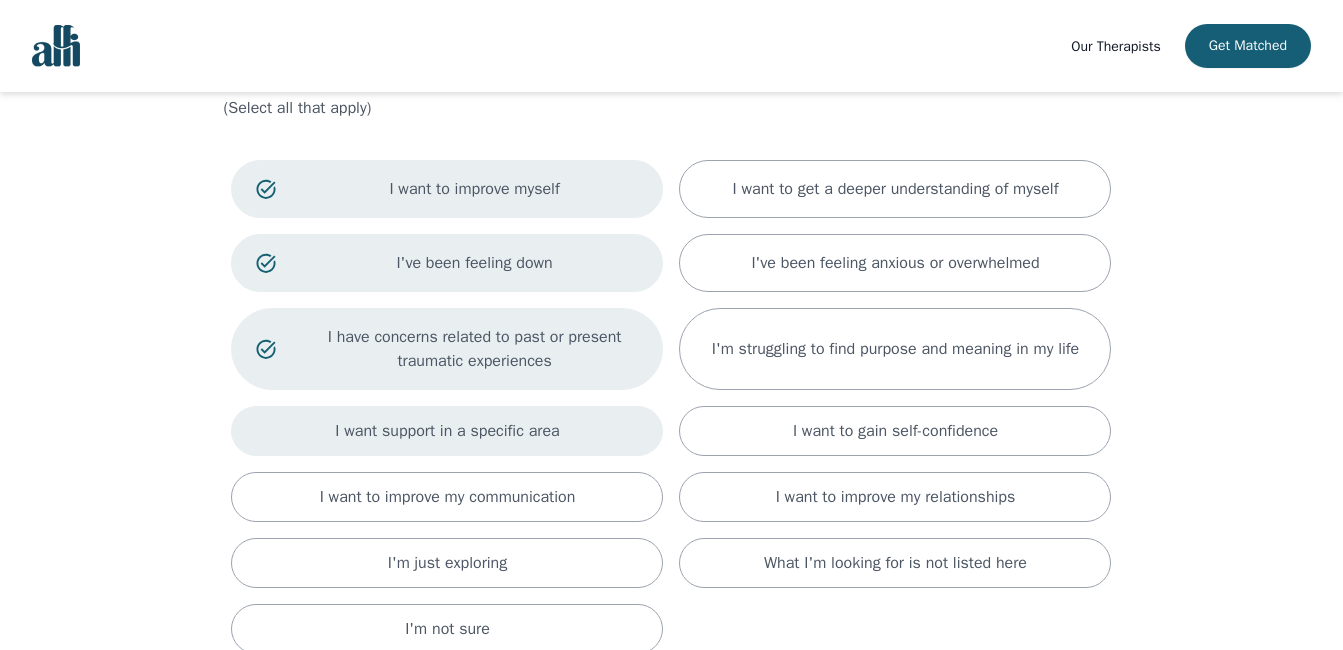 click on "I want support in a specific area" at bounding box center (896, 189) 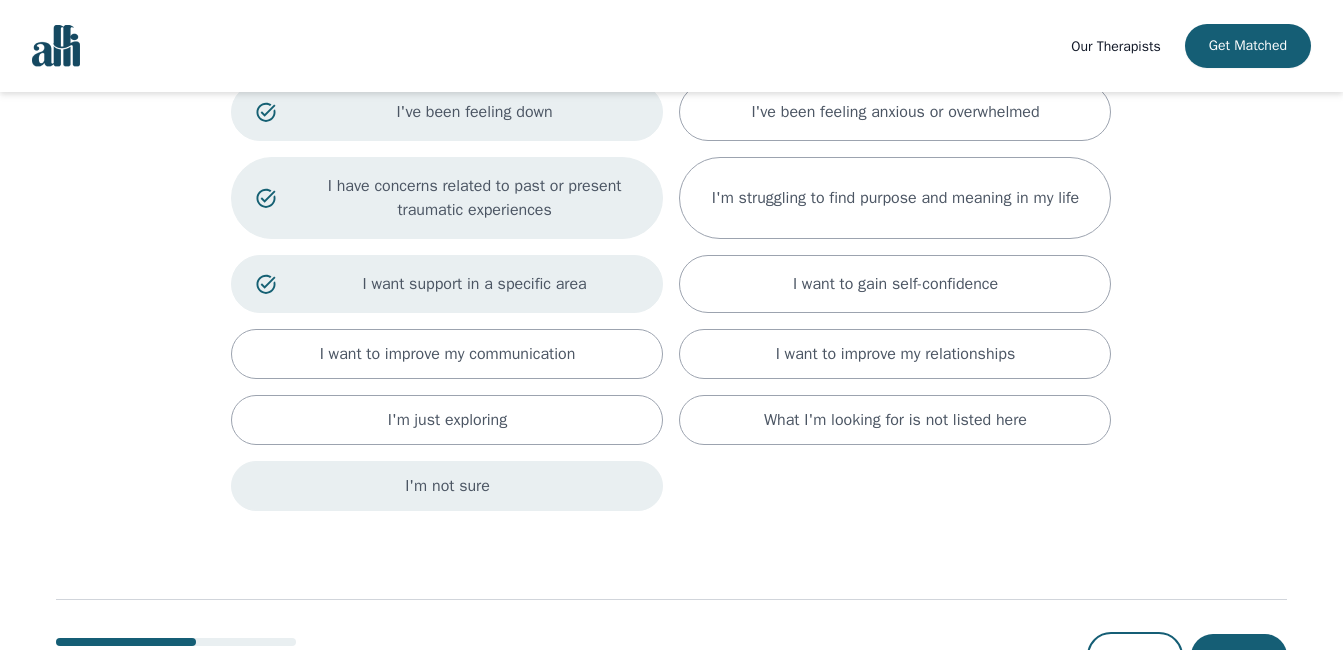 scroll, scrollTop: 300, scrollLeft: 0, axis: vertical 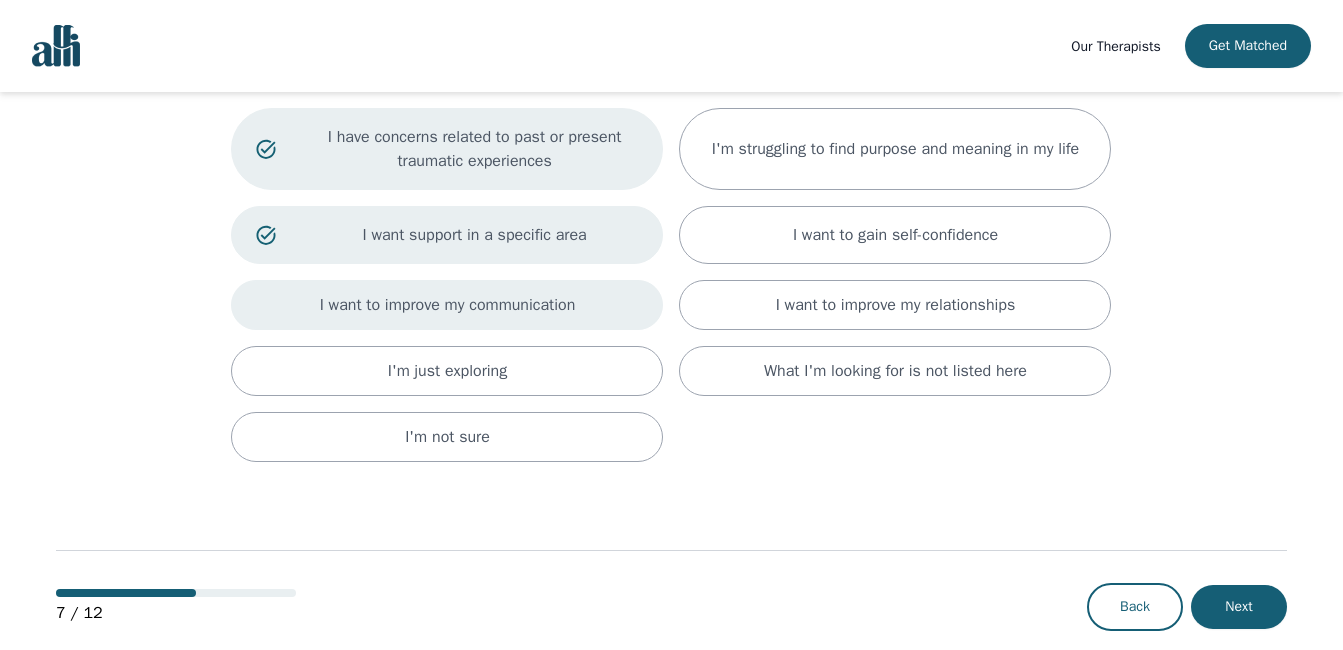 click on "I want to improve my communication" at bounding box center [896, -11] 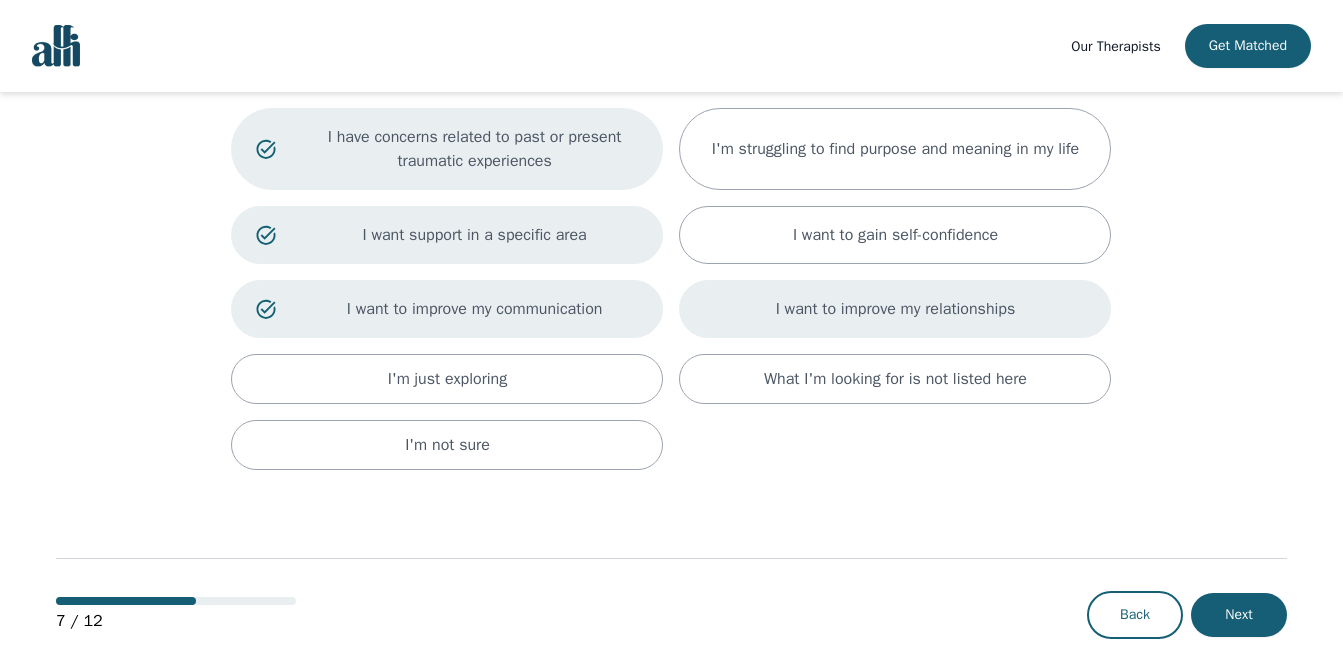 click on "I want to improve my relationships" at bounding box center (895, 309) 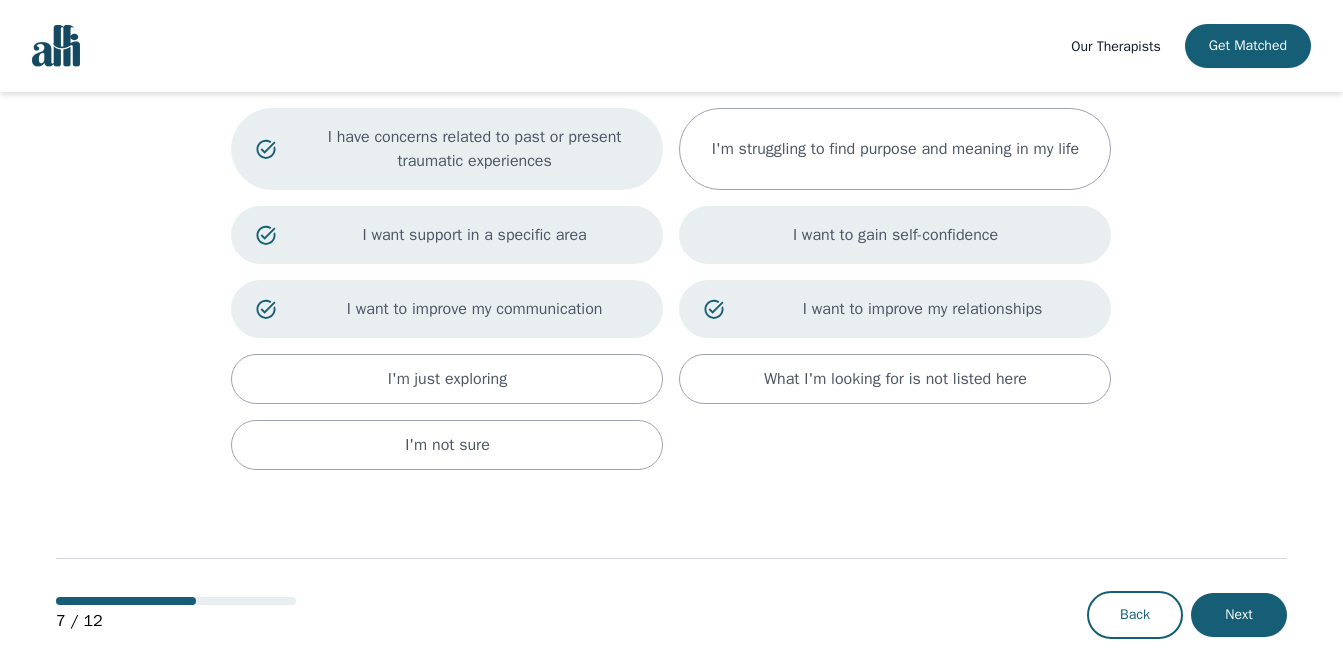 click on "I want to gain self-confidence" at bounding box center (896, -11) 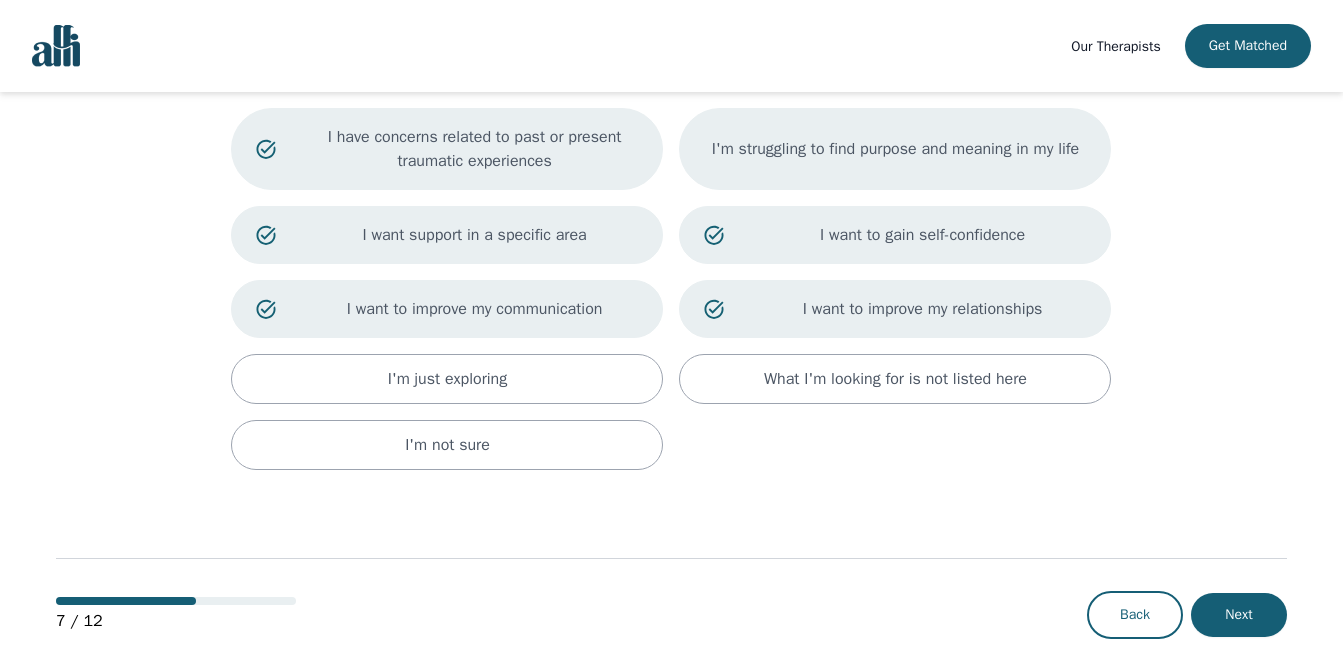 click on "I'm struggling to find purpose and meaning in my life" at bounding box center (896, -11) 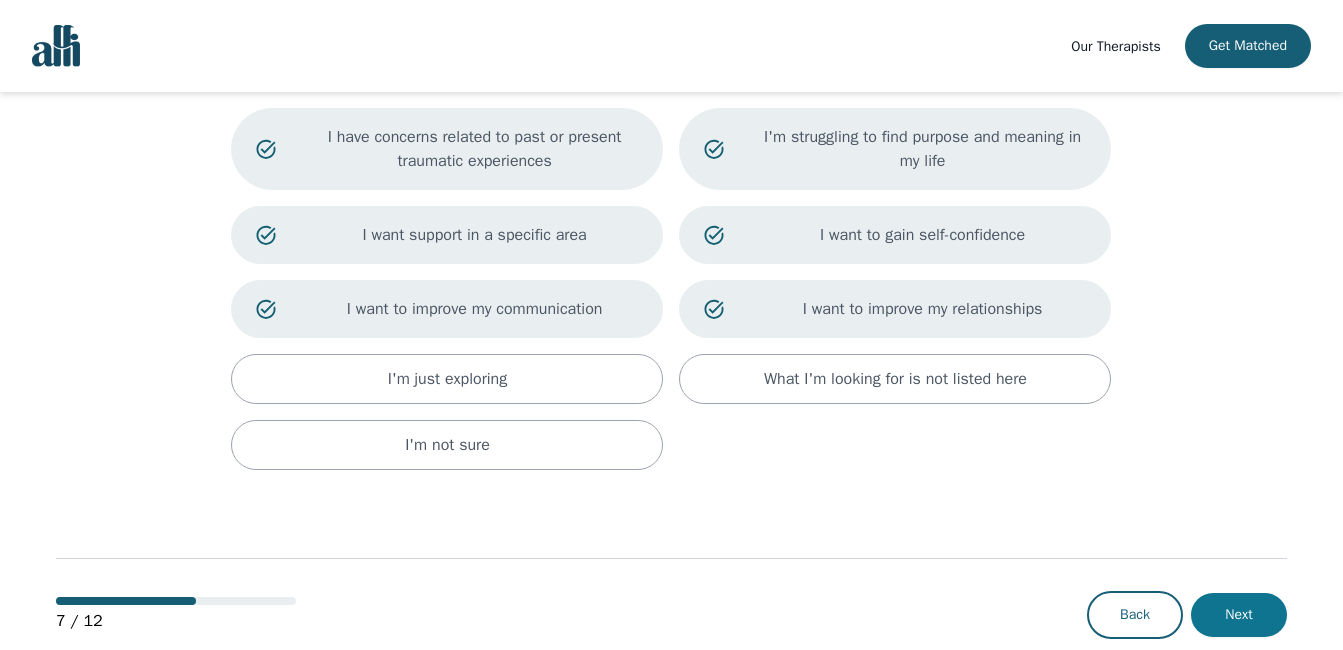 click on "Next" at bounding box center [1239, 615] 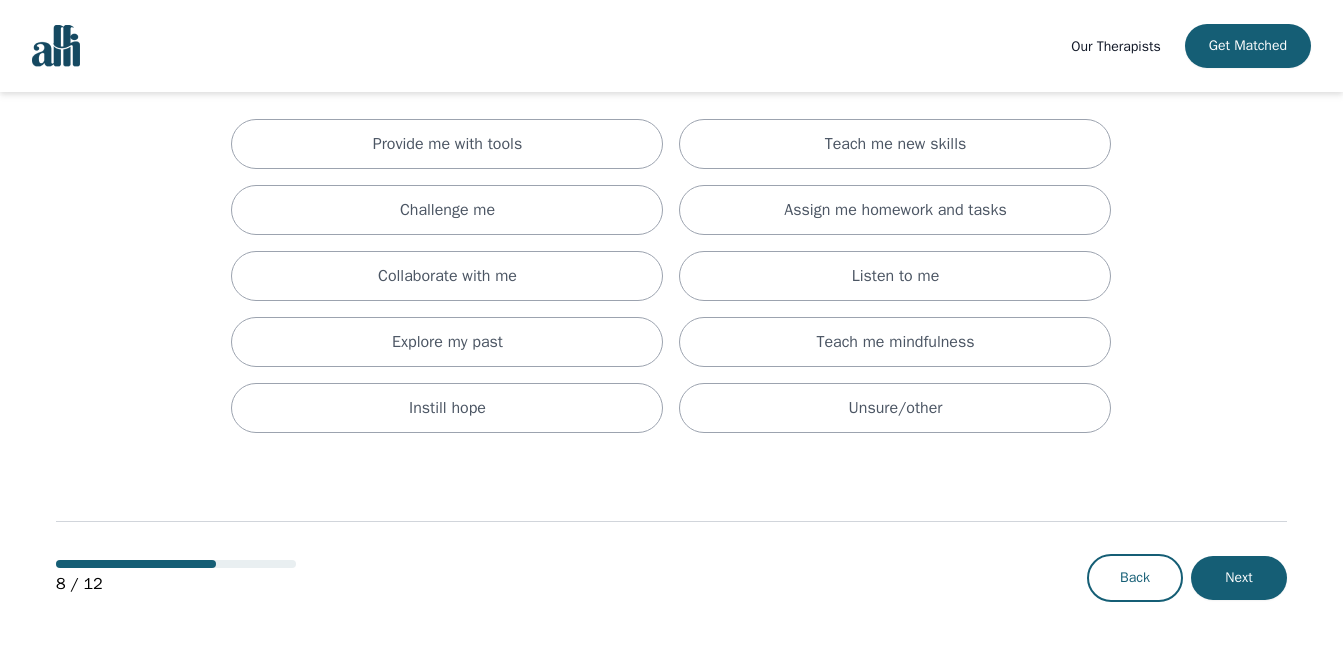 scroll, scrollTop: 0, scrollLeft: 0, axis: both 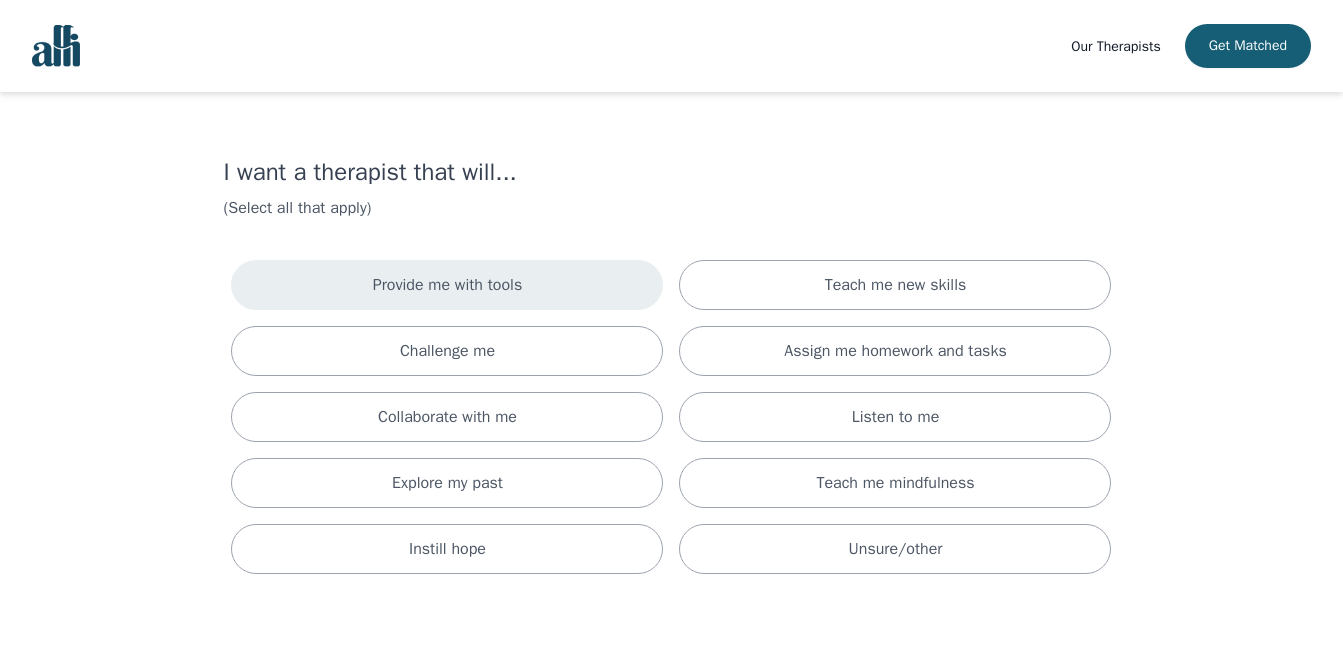 click on "Provide me with tools" at bounding box center [448, 285] 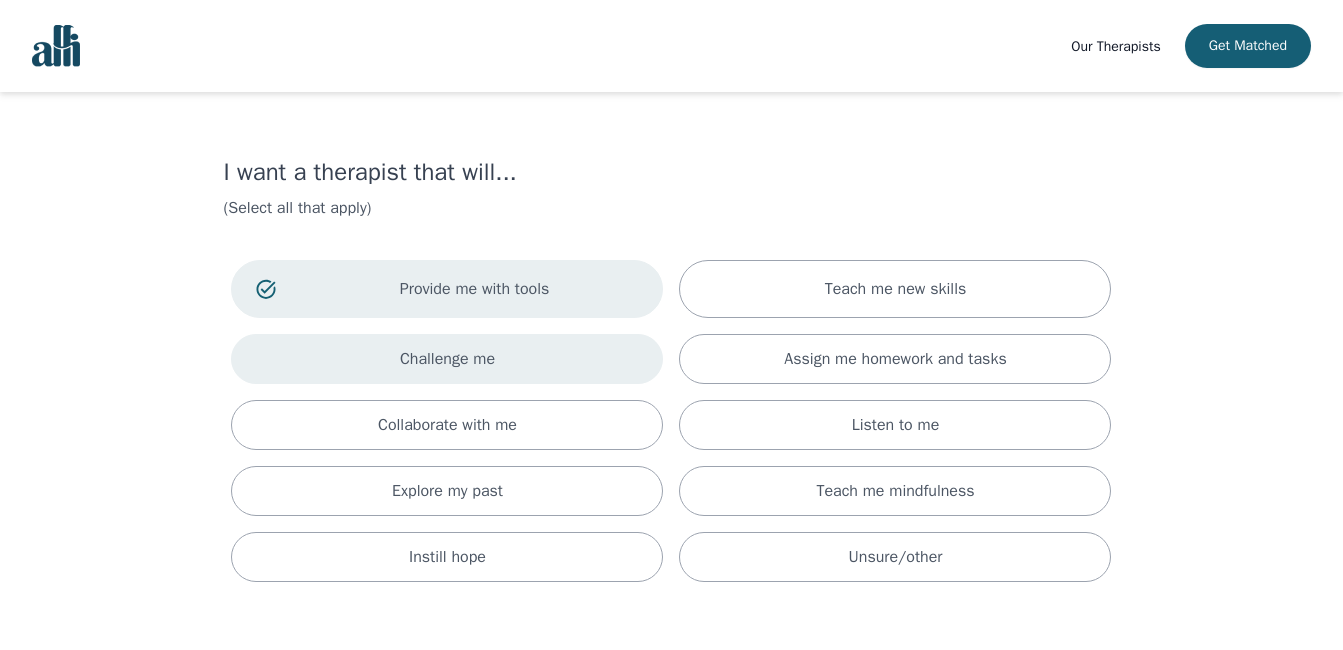 click on "Challenge me" at bounding box center (447, 359) 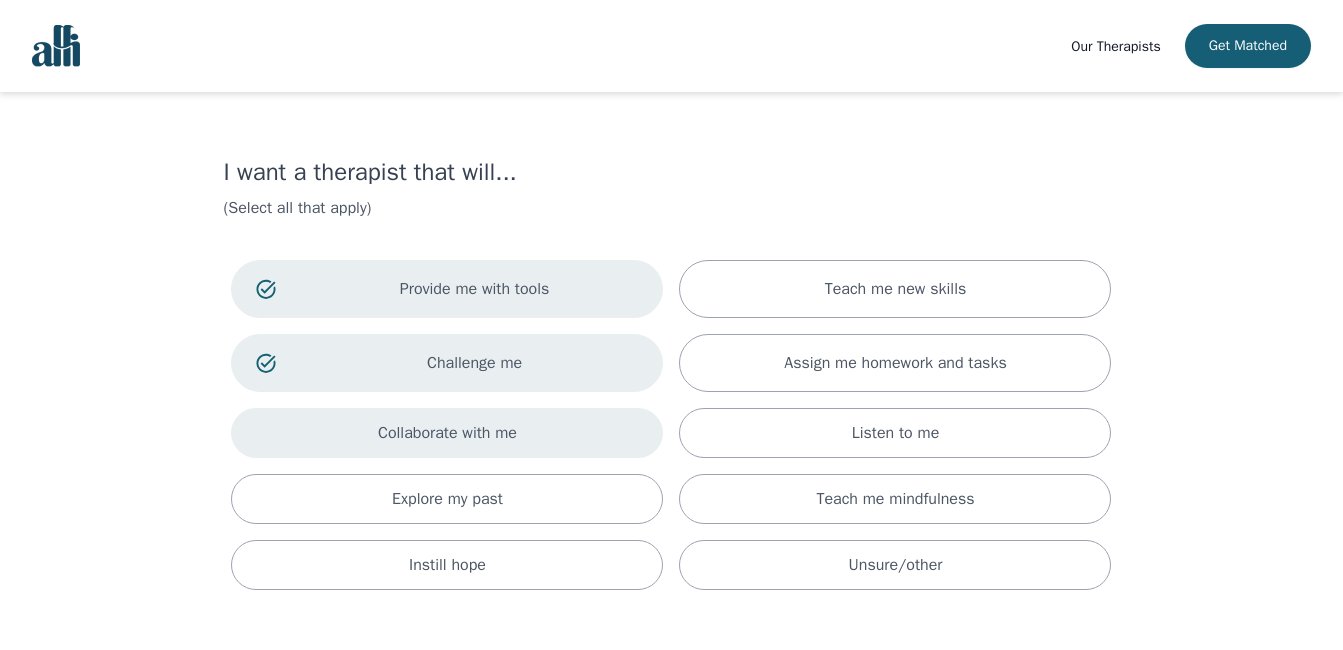 click on "Collaborate with me" at bounding box center [896, 289] 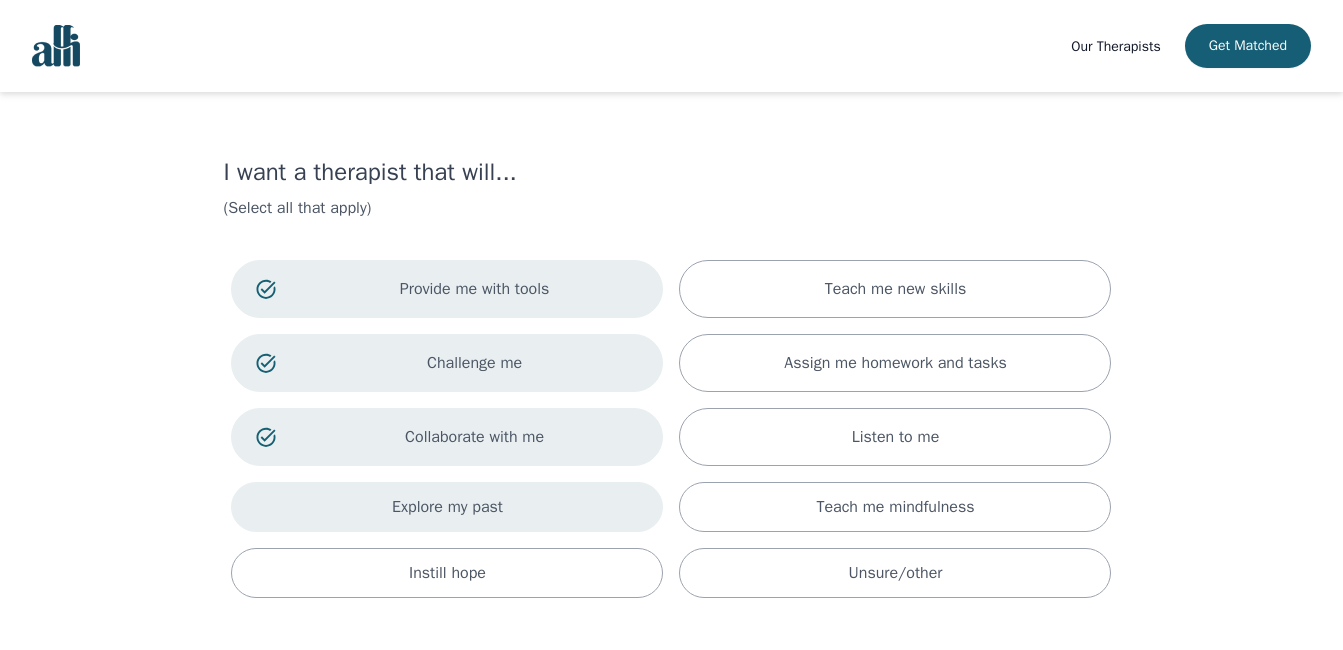 click on "Explore my past" at bounding box center (447, 507) 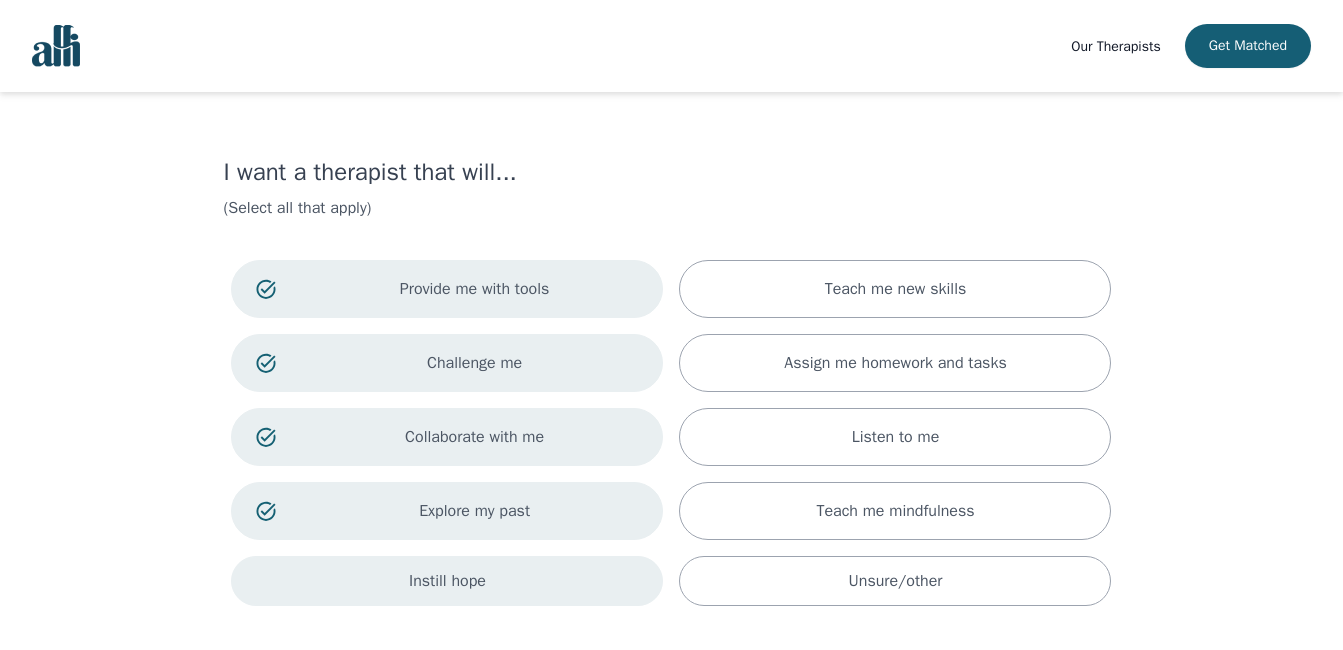 drag, startPoint x: 573, startPoint y: 575, endPoint x: 604, endPoint y: 576, distance: 31.016125 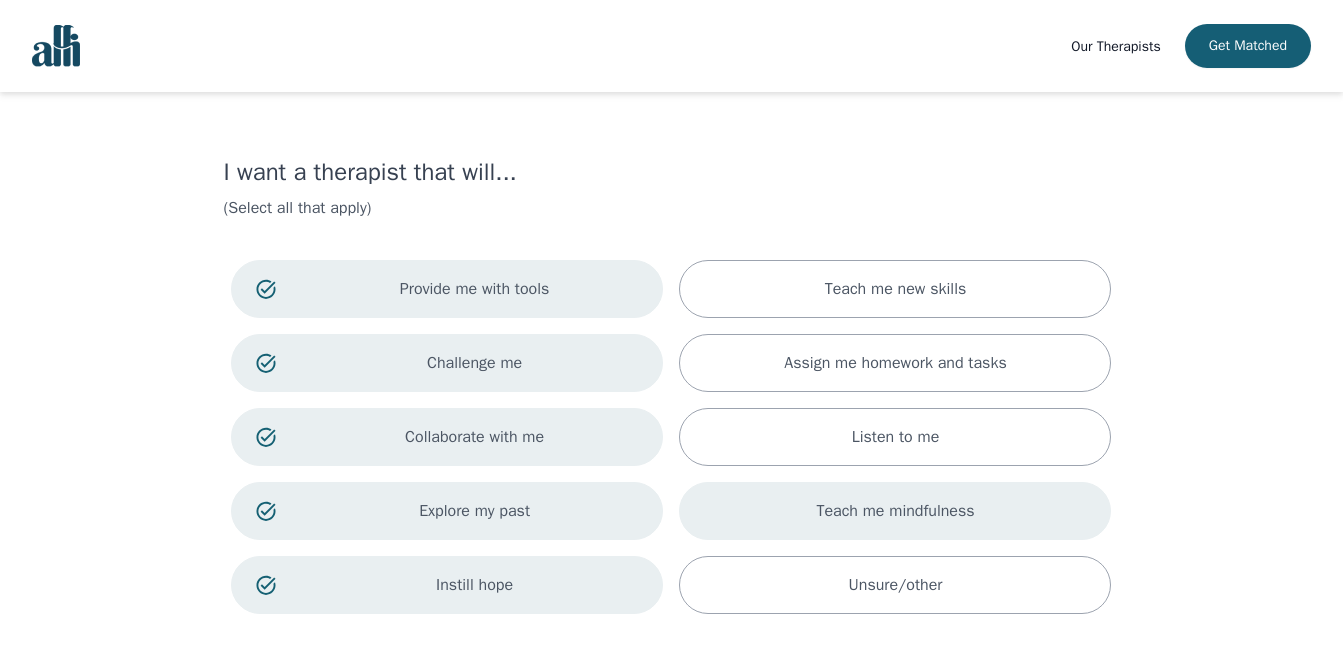 click on "Teach me mindfulness" at bounding box center (896, 289) 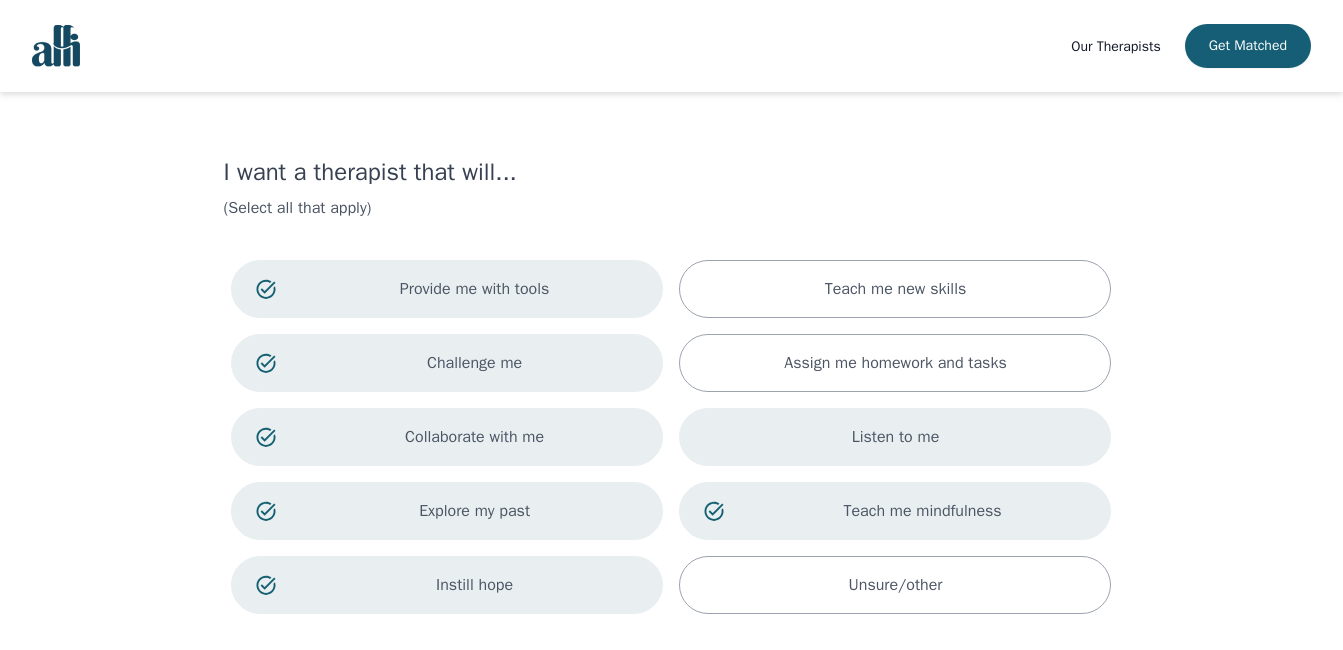 click on "Listen to me" at bounding box center (896, 289) 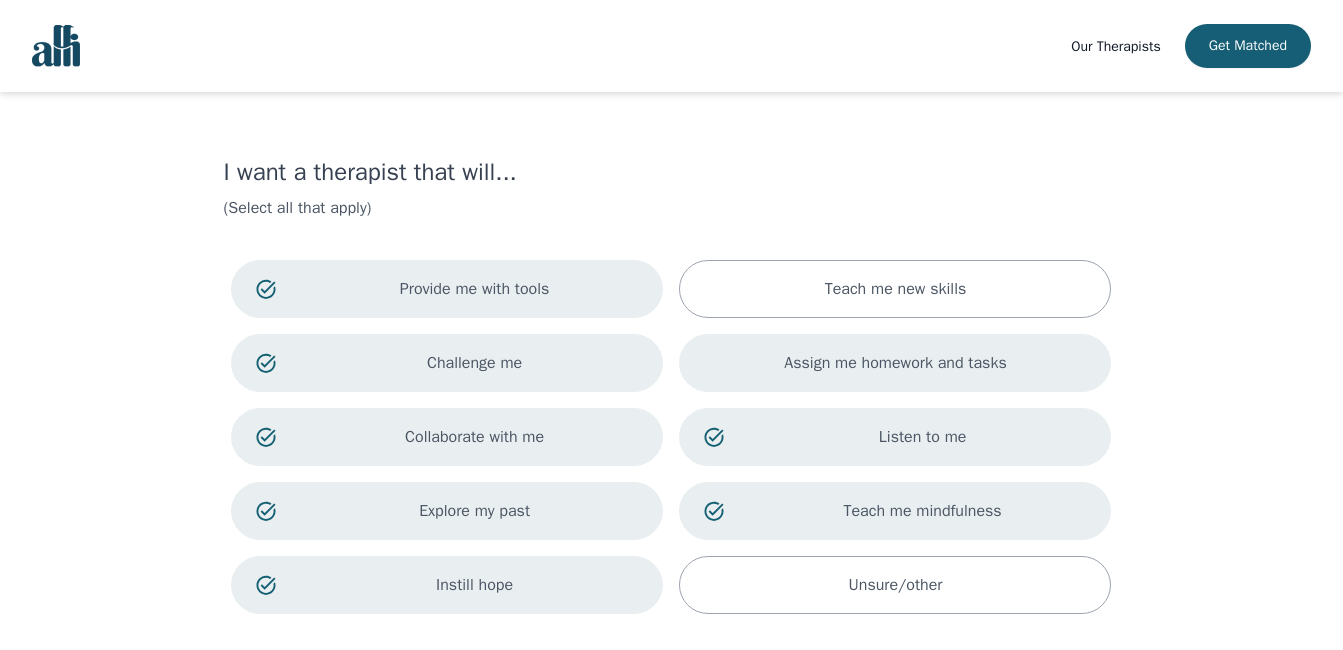 click on "Assign me homework and tasks" at bounding box center [896, 289] 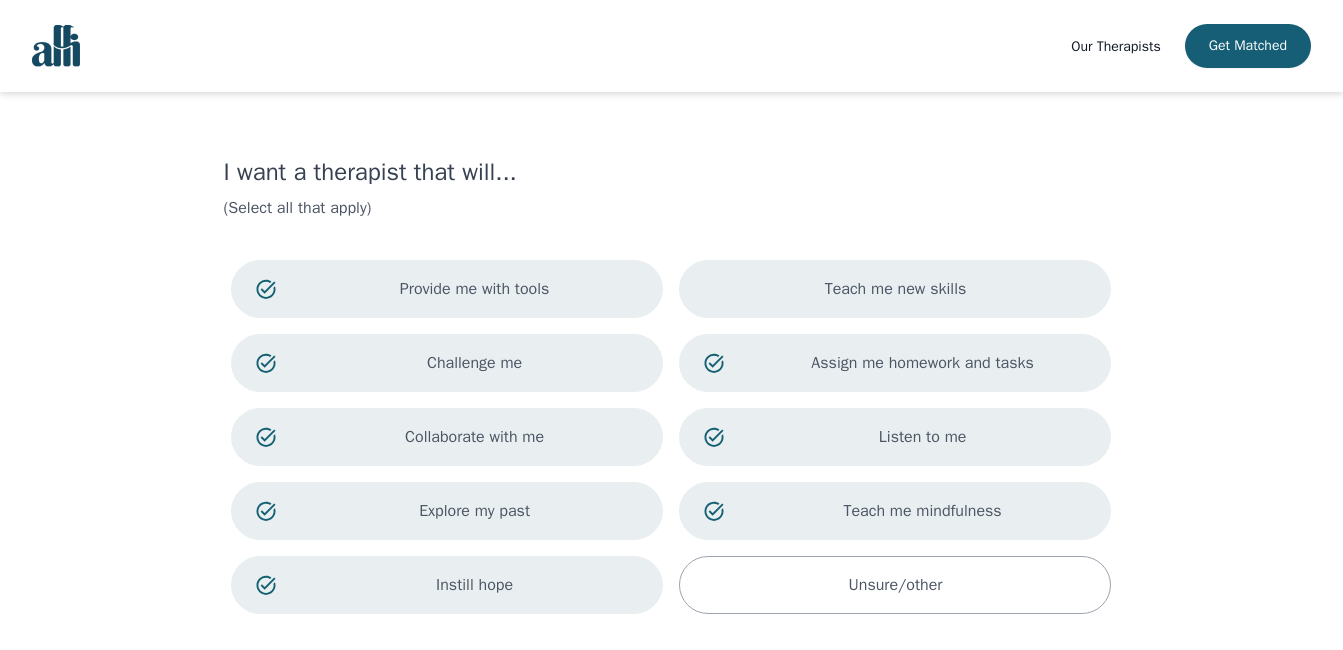 click on "Teach me new skills" at bounding box center (896, 289) 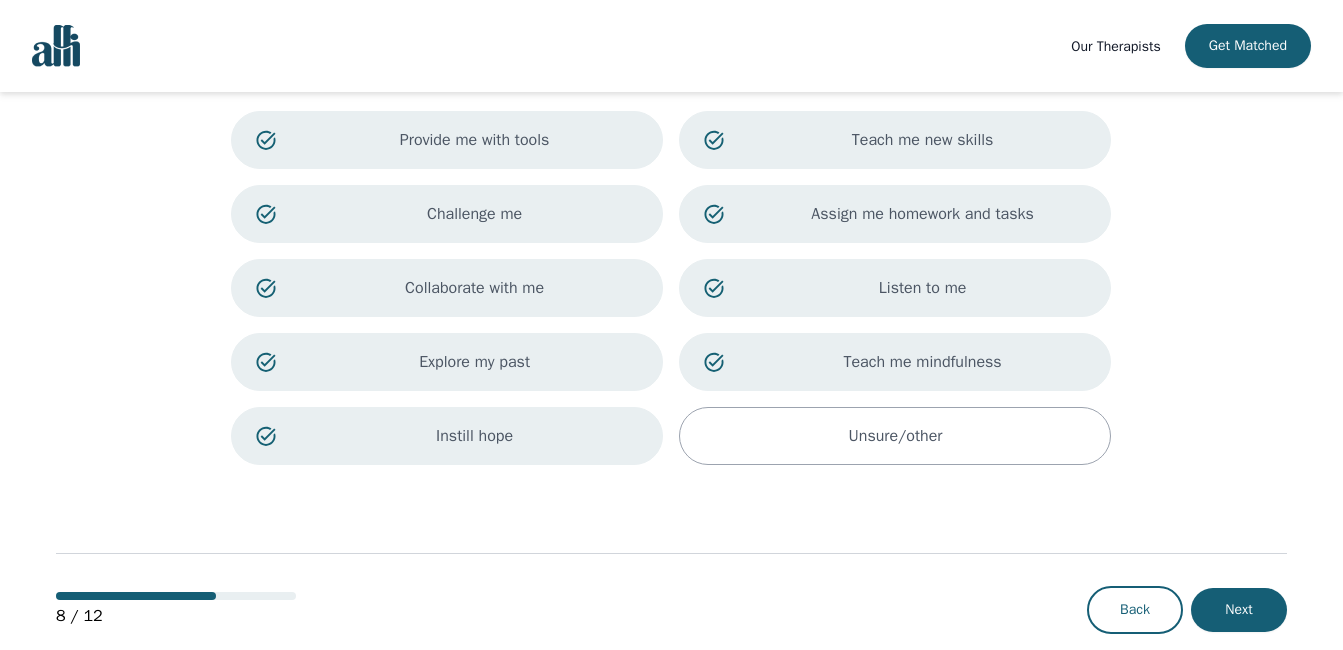 scroll, scrollTop: 181, scrollLeft: 0, axis: vertical 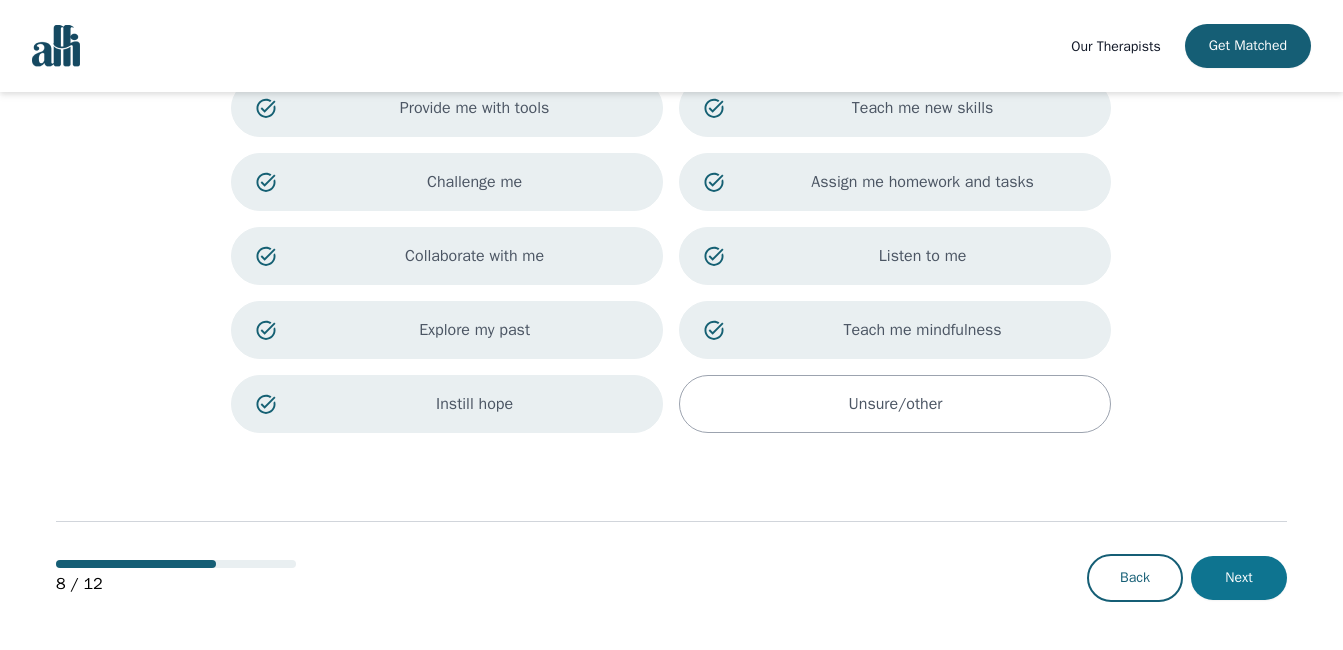 click on "Next" at bounding box center (1239, 578) 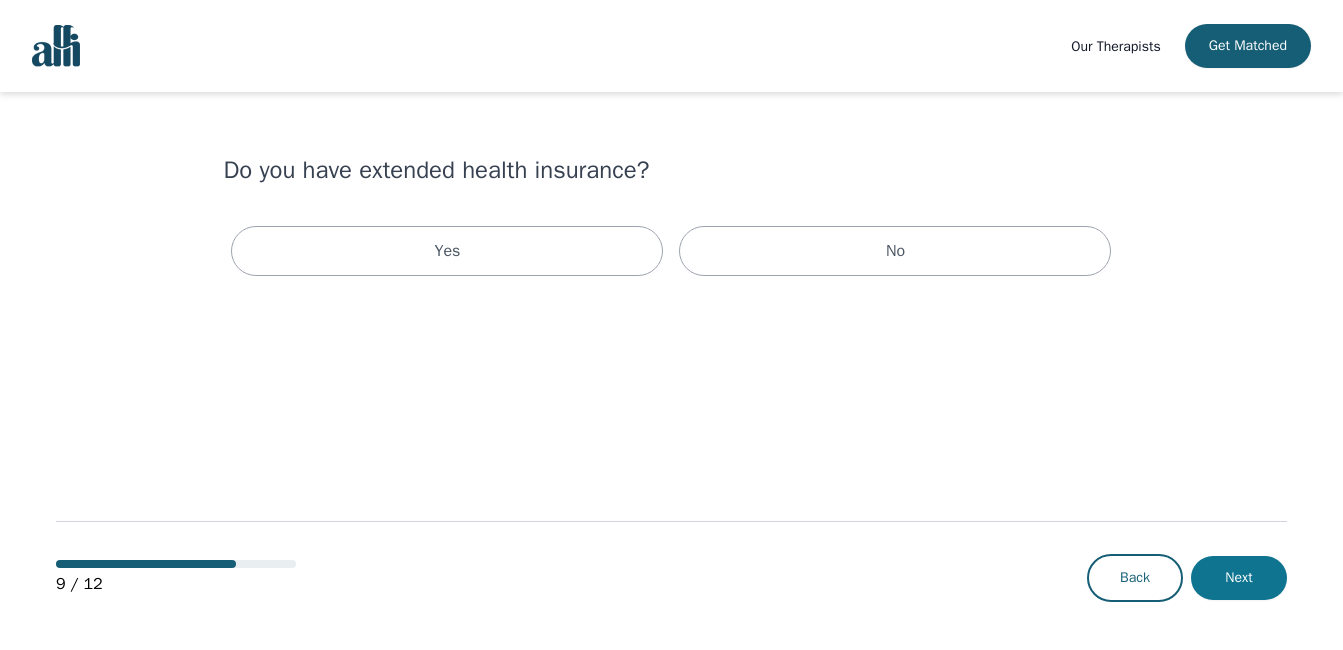 scroll, scrollTop: 0, scrollLeft: 0, axis: both 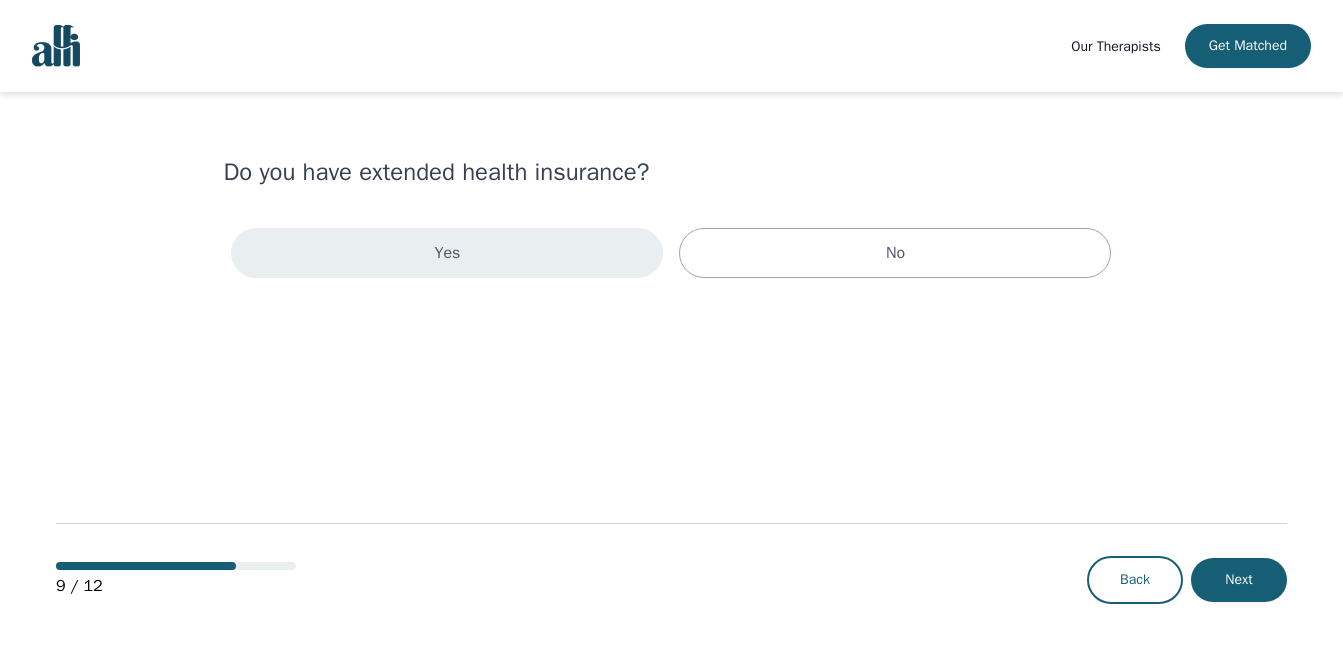 click on "Yes" at bounding box center [447, 253] 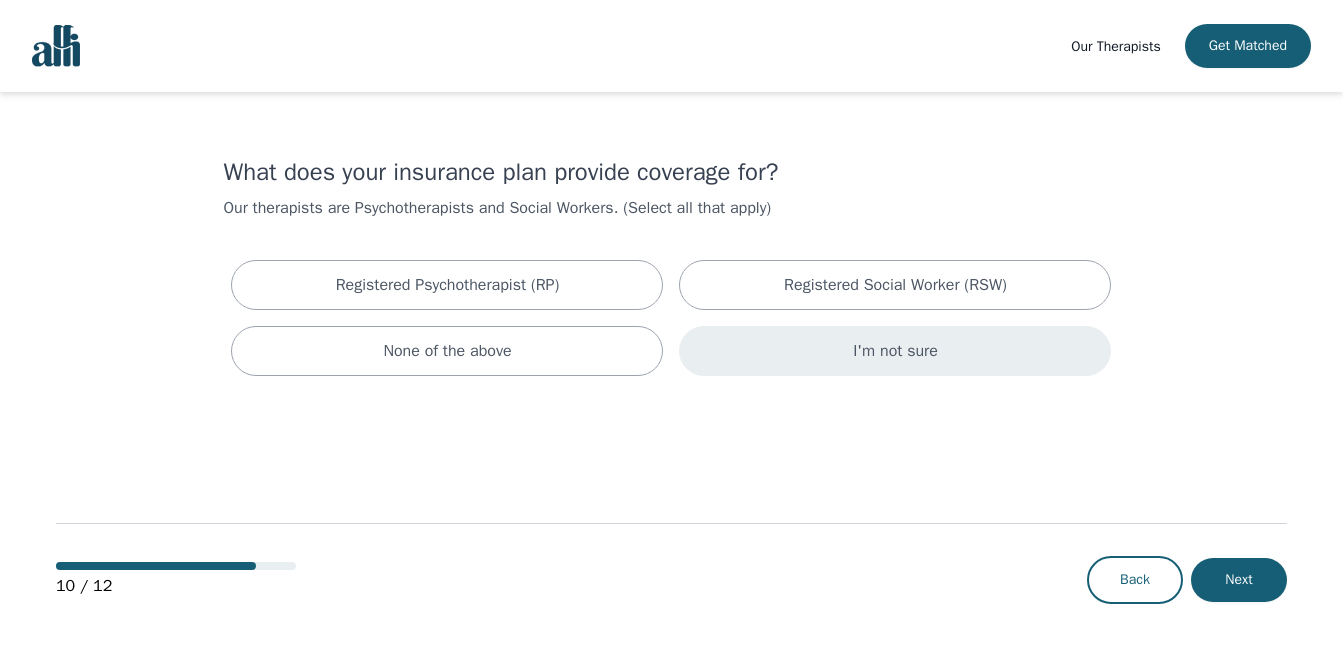 click on "I'm not sure" at bounding box center [448, 285] 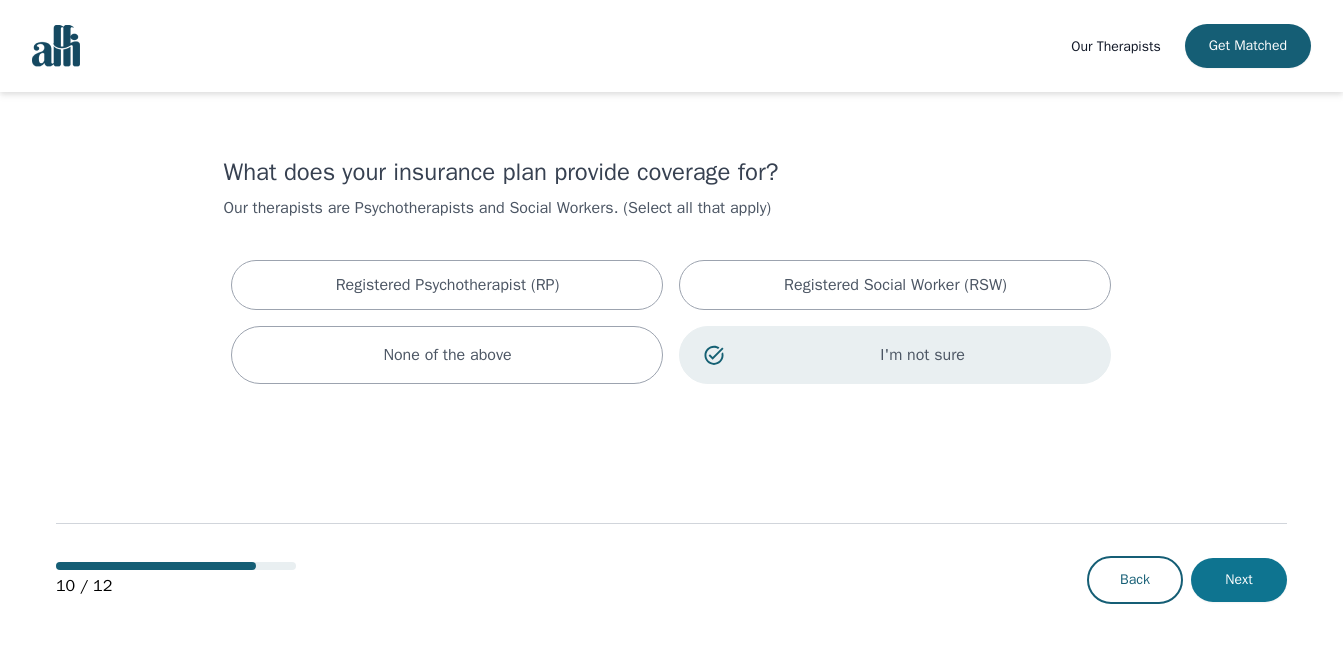 click on "Next" at bounding box center [1239, 580] 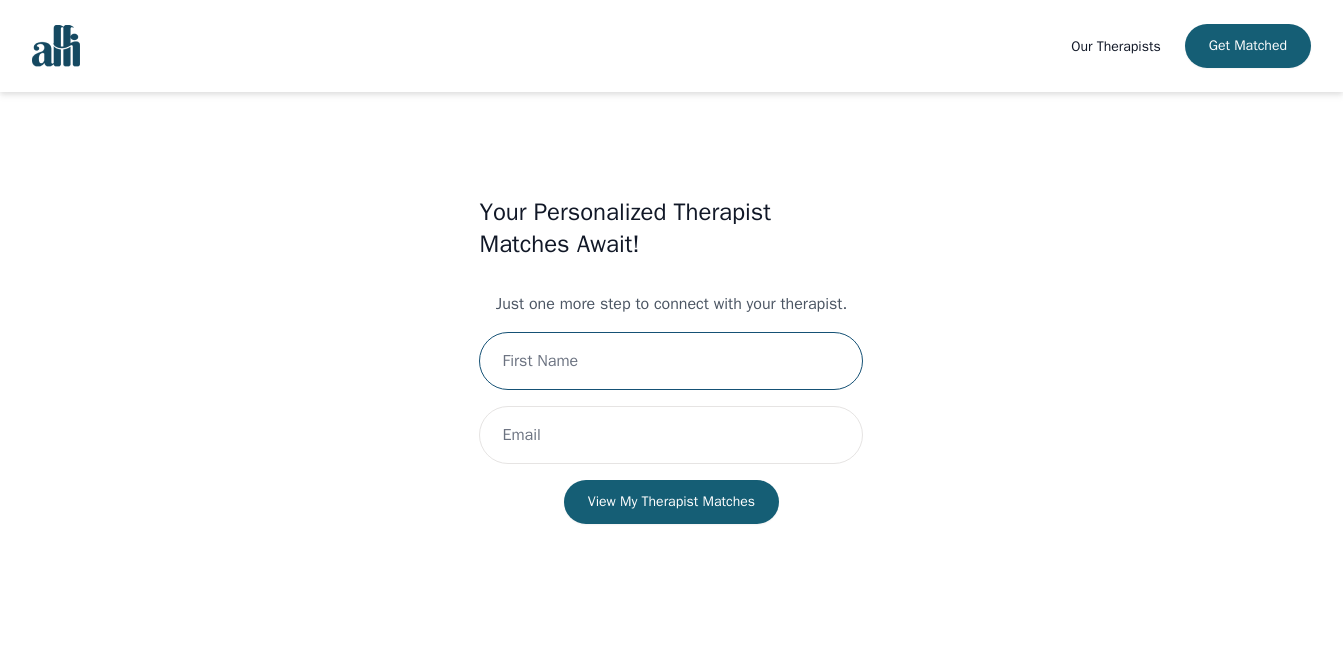 click at bounding box center (671, 361) 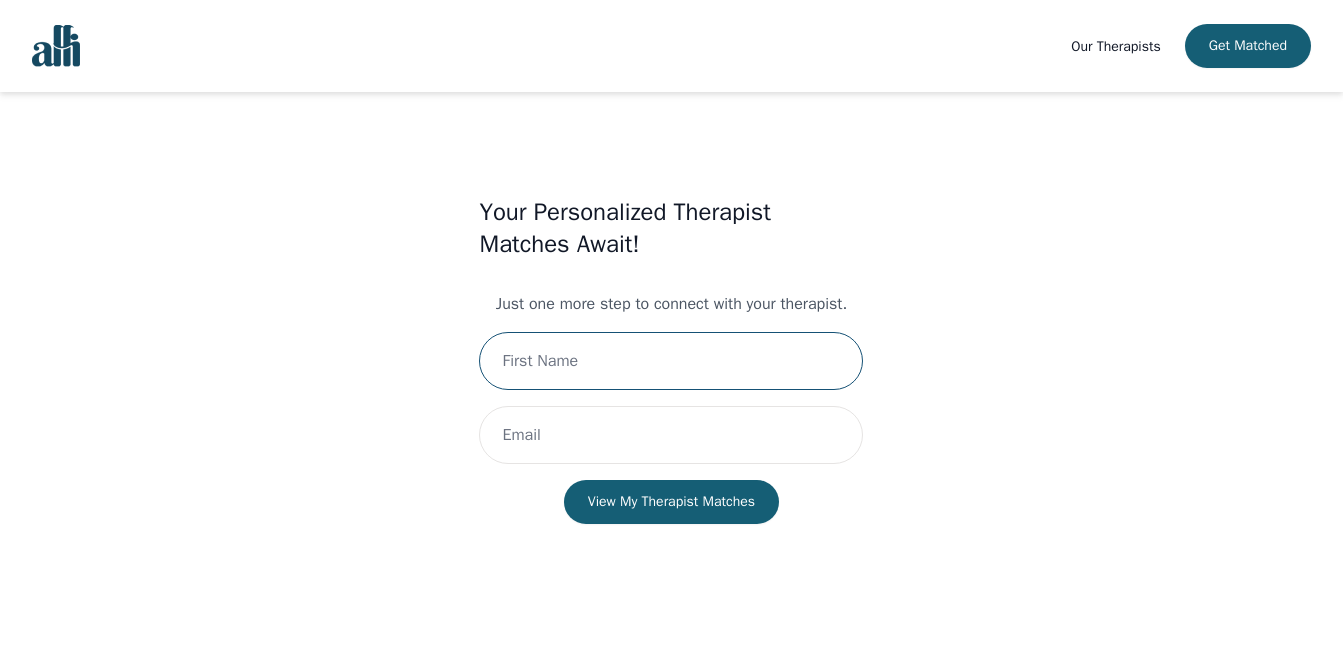 click at bounding box center [671, 361] 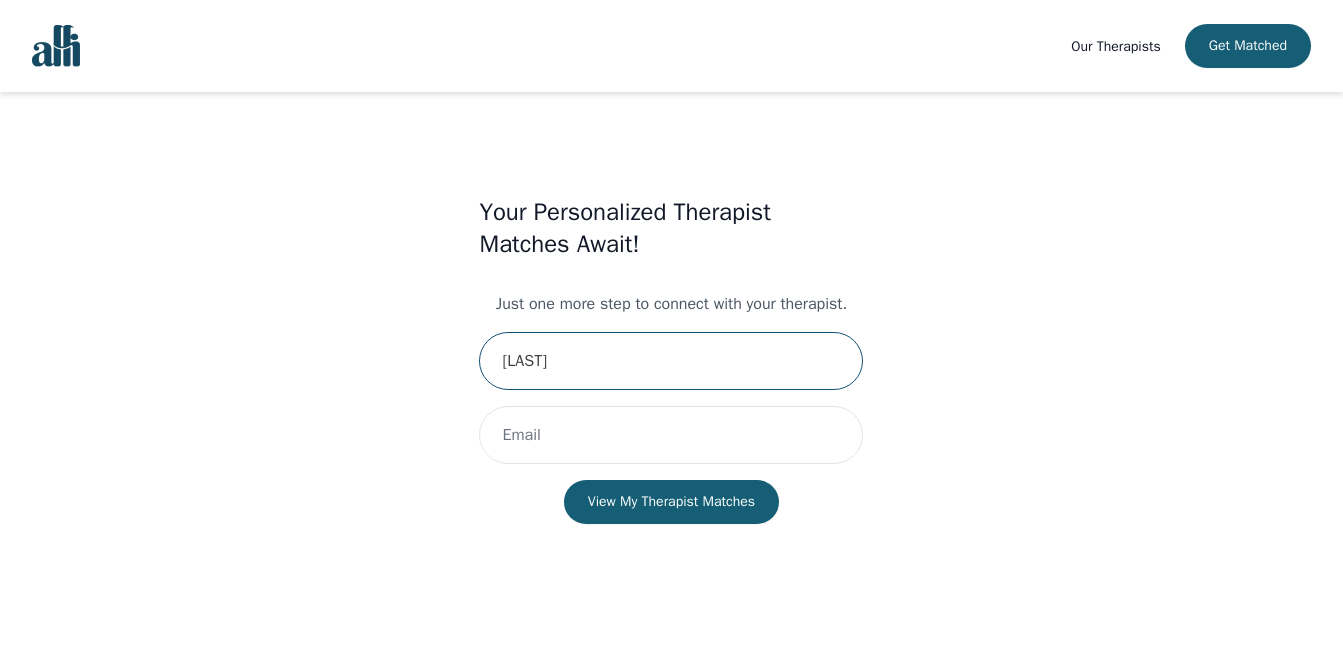 type on "[EMAIL]" 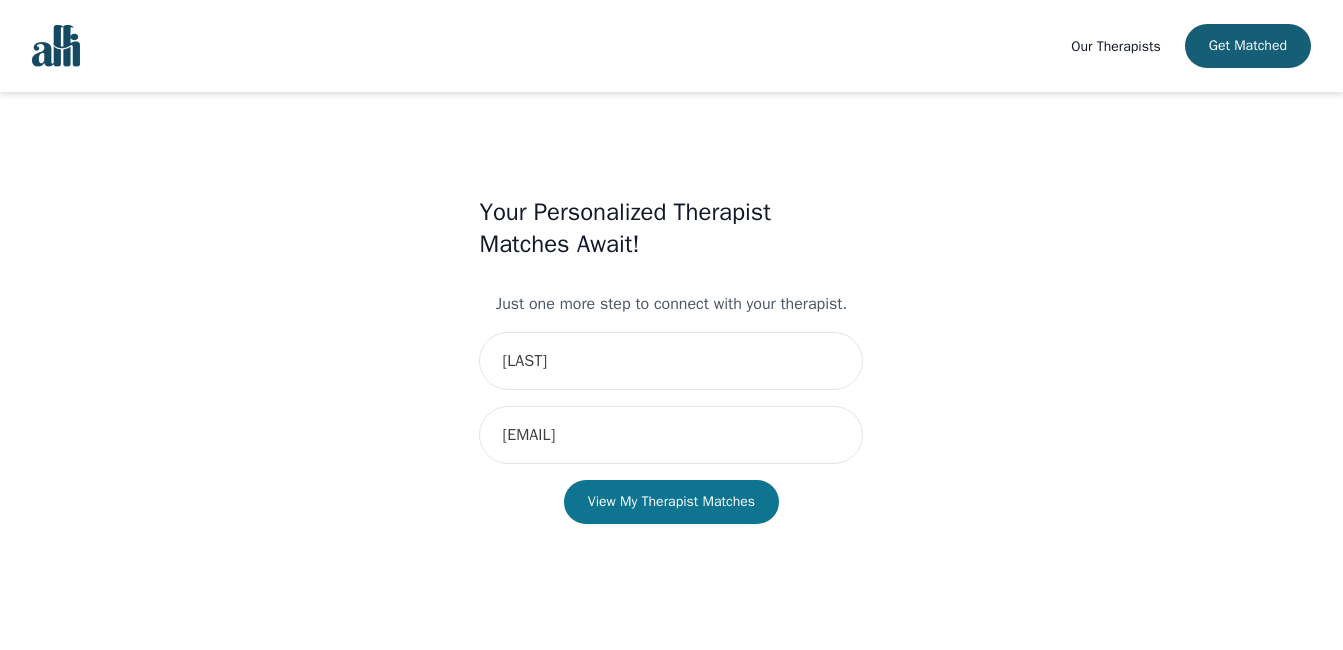 click on "View My Therapist Matches" at bounding box center (671, 502) 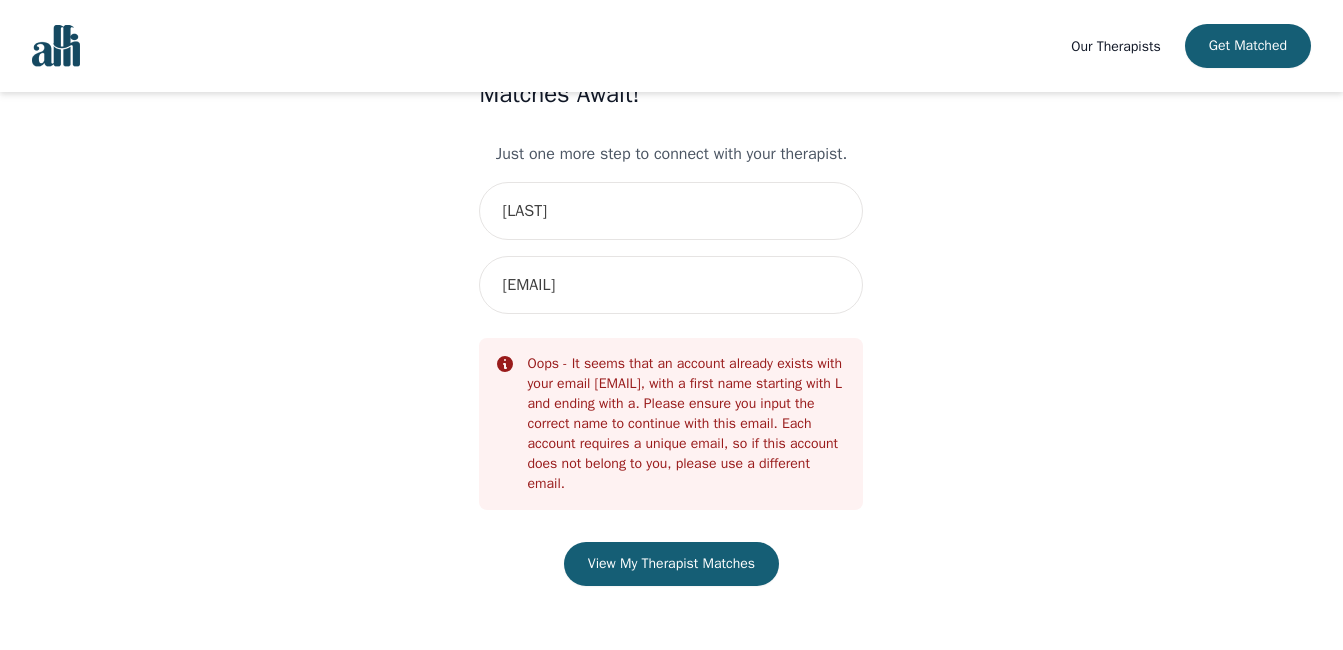 scroll, scrollTop: 158, scrollLeft: 0, axis: vertical 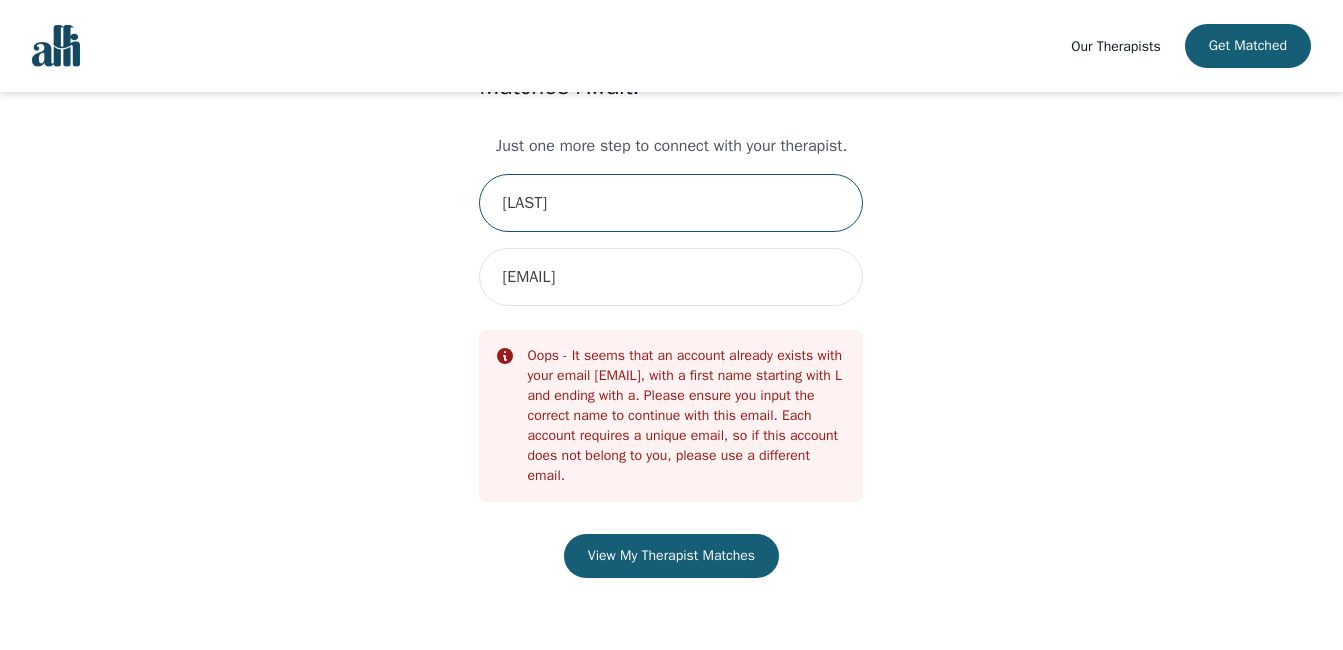 click on "[LAST]" at bounding box center [671, 203] 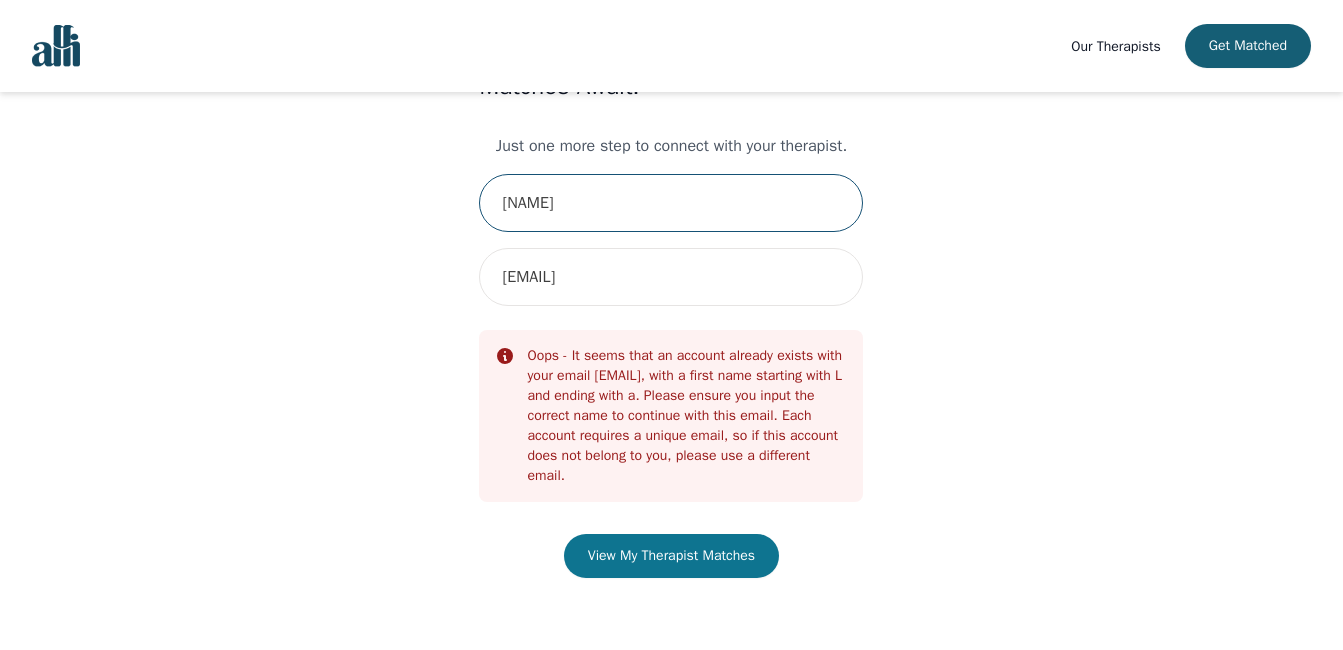 type on "[NAME]" 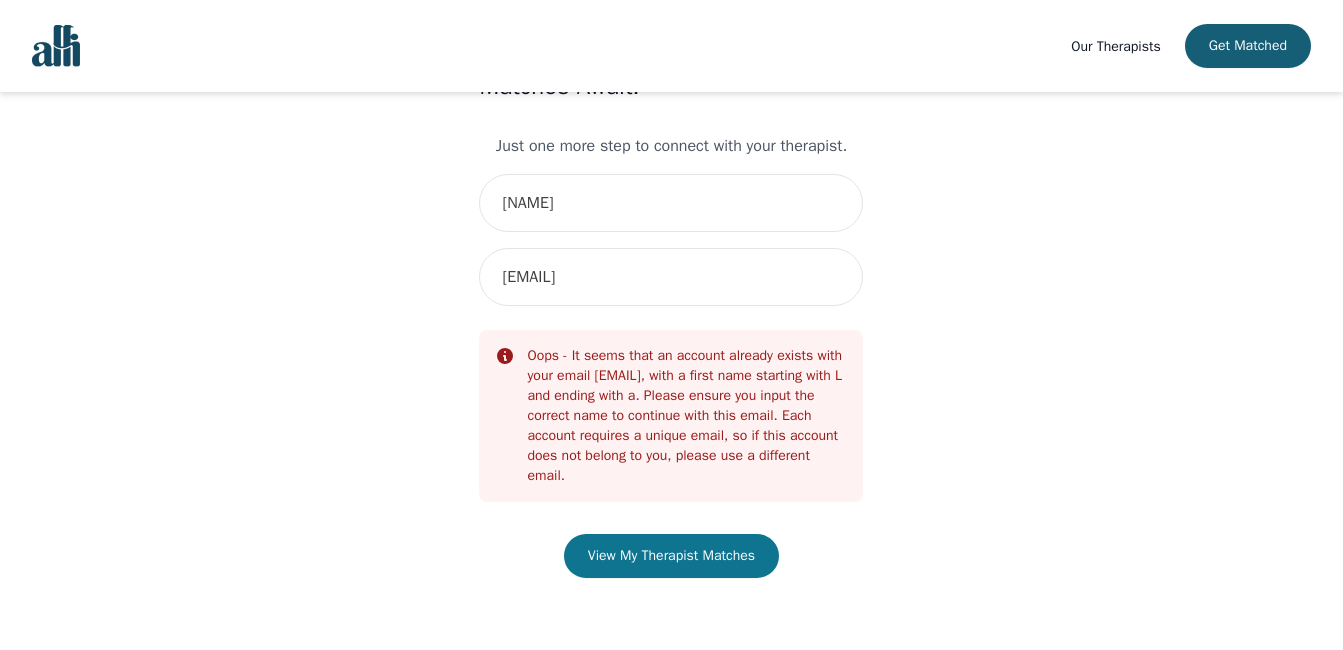 click on "View My Therapist Matches" at bounding box center (671, 556) 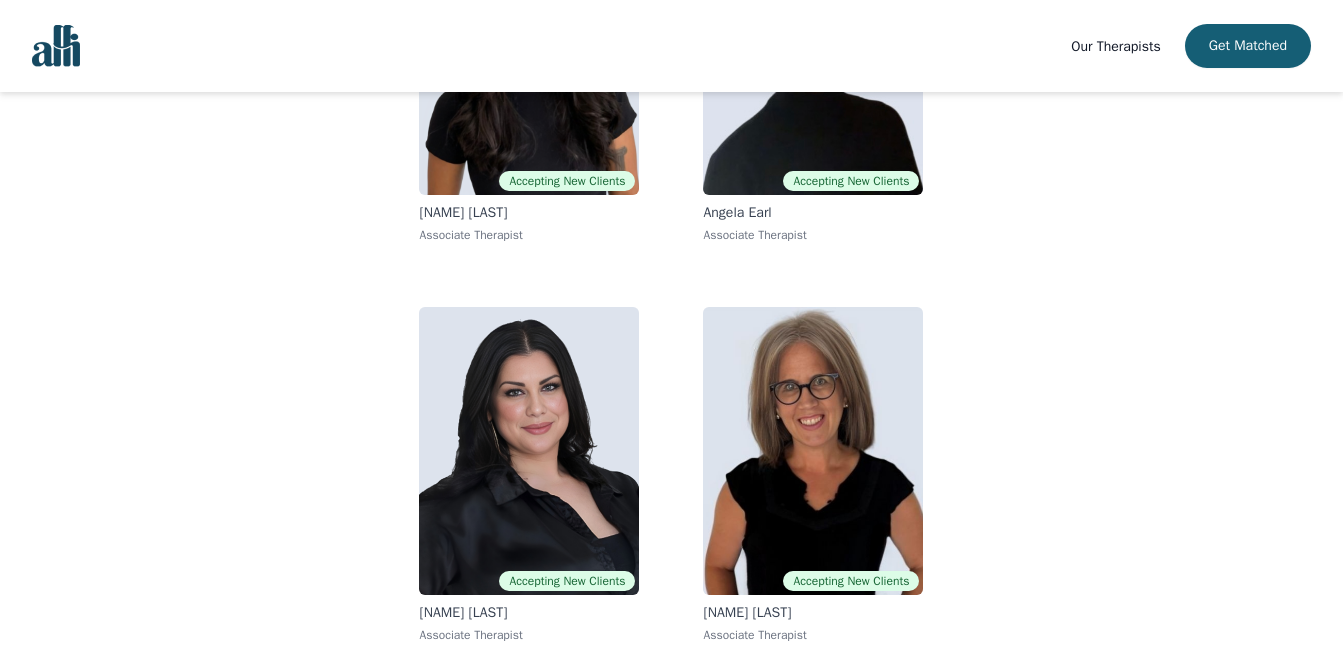 scroll, scrollTop: 394, scrollLeft: 0, axis: vertical 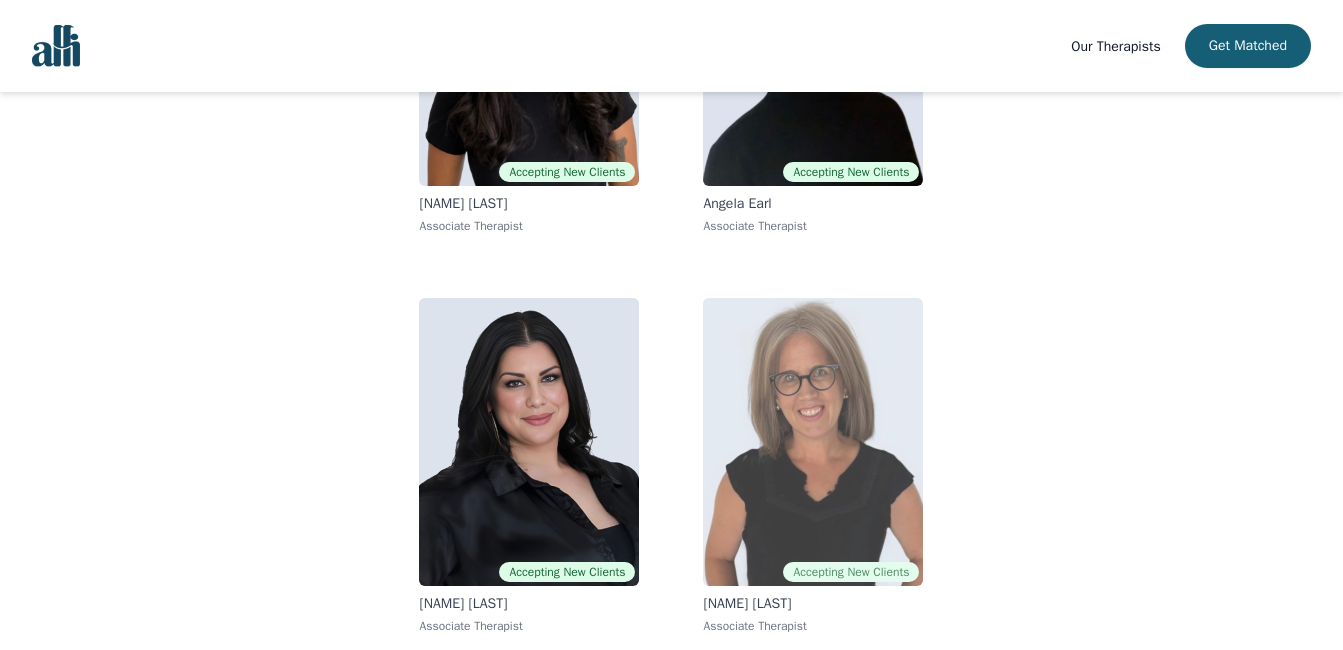 click at bounding box center (813, 442) 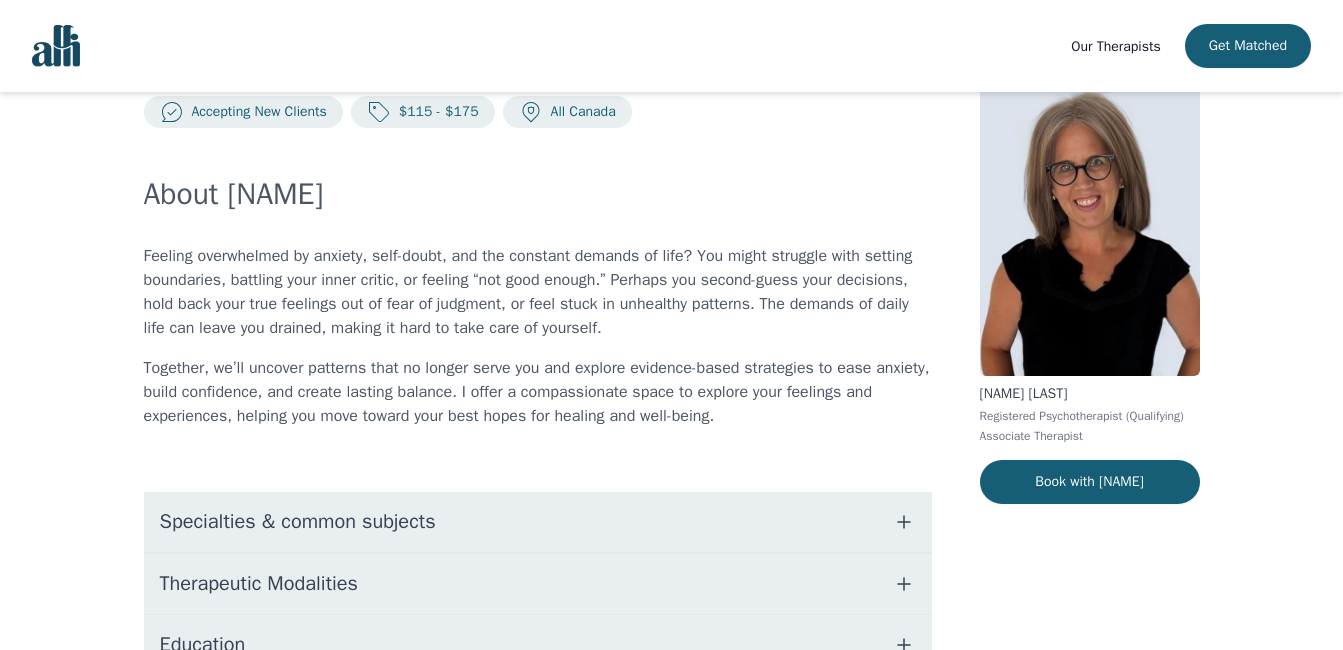 scroll, scrollTop: 34, scrollLeft: 0, axis: vertical 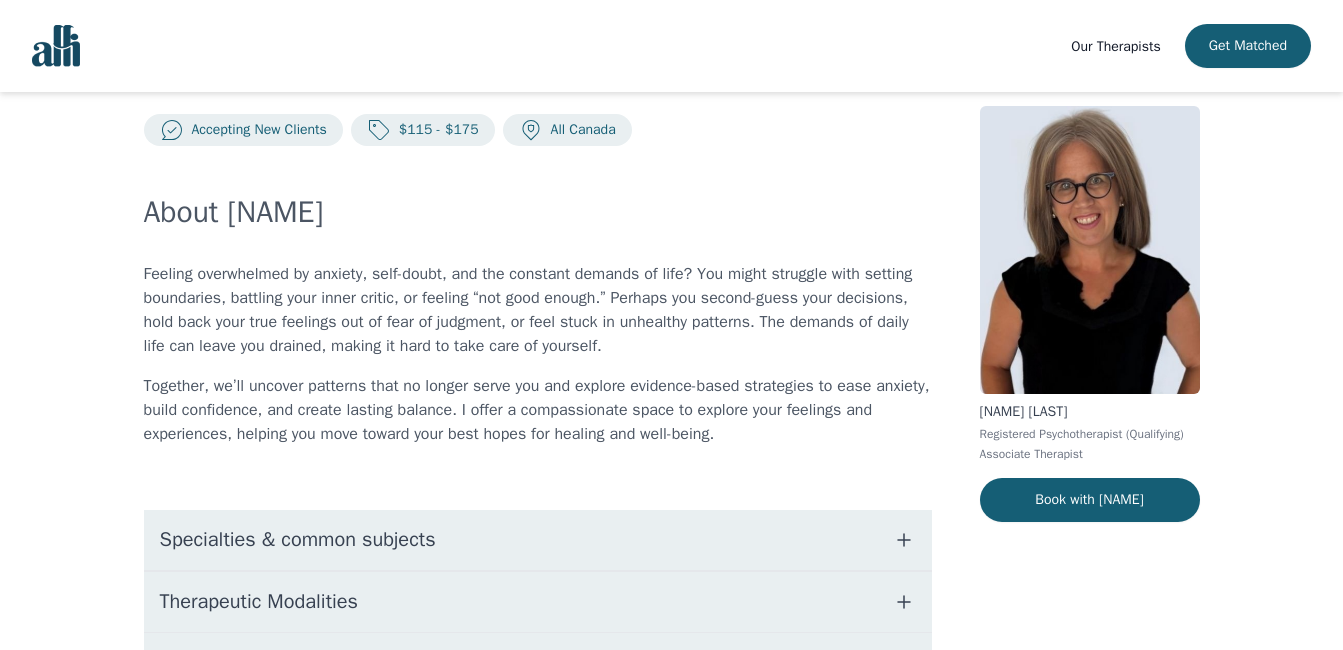click on "Specialties & common subjects" at bounding box center (298, 540) 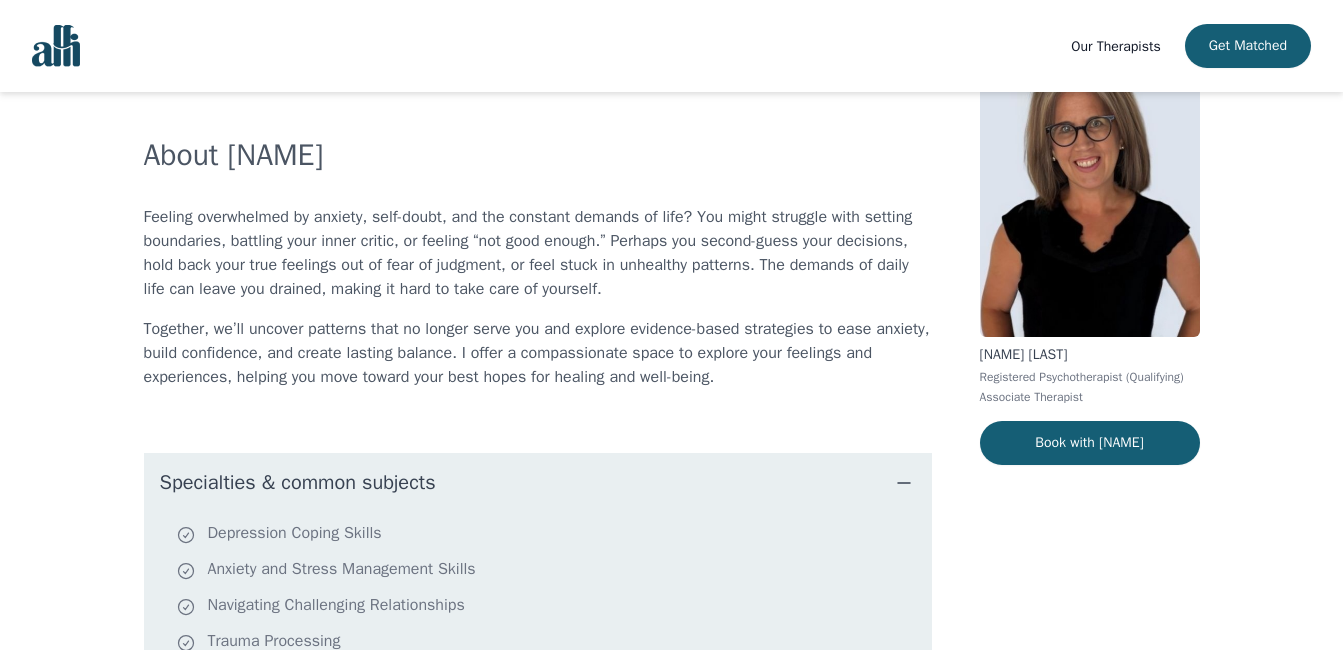 scroll, scrollTop: 0, scrollLeft: 0, axis: both 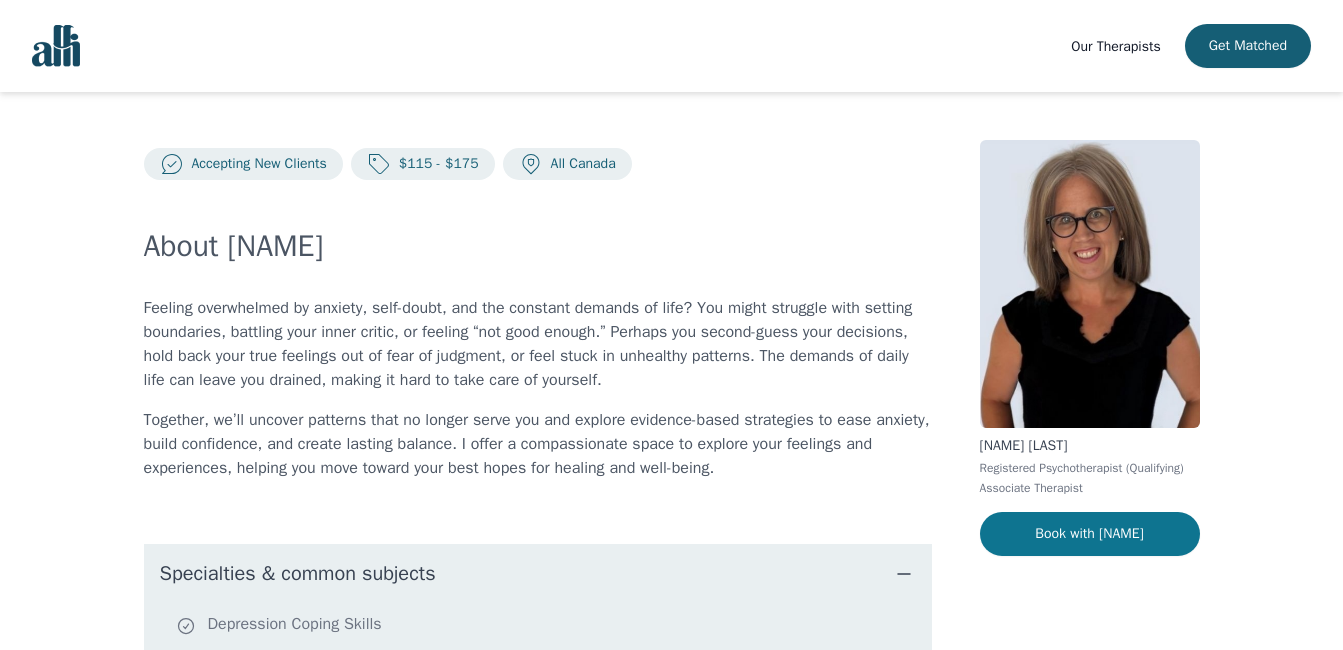 click on "Book with [NAME]" at bounding box center [1090, 534] 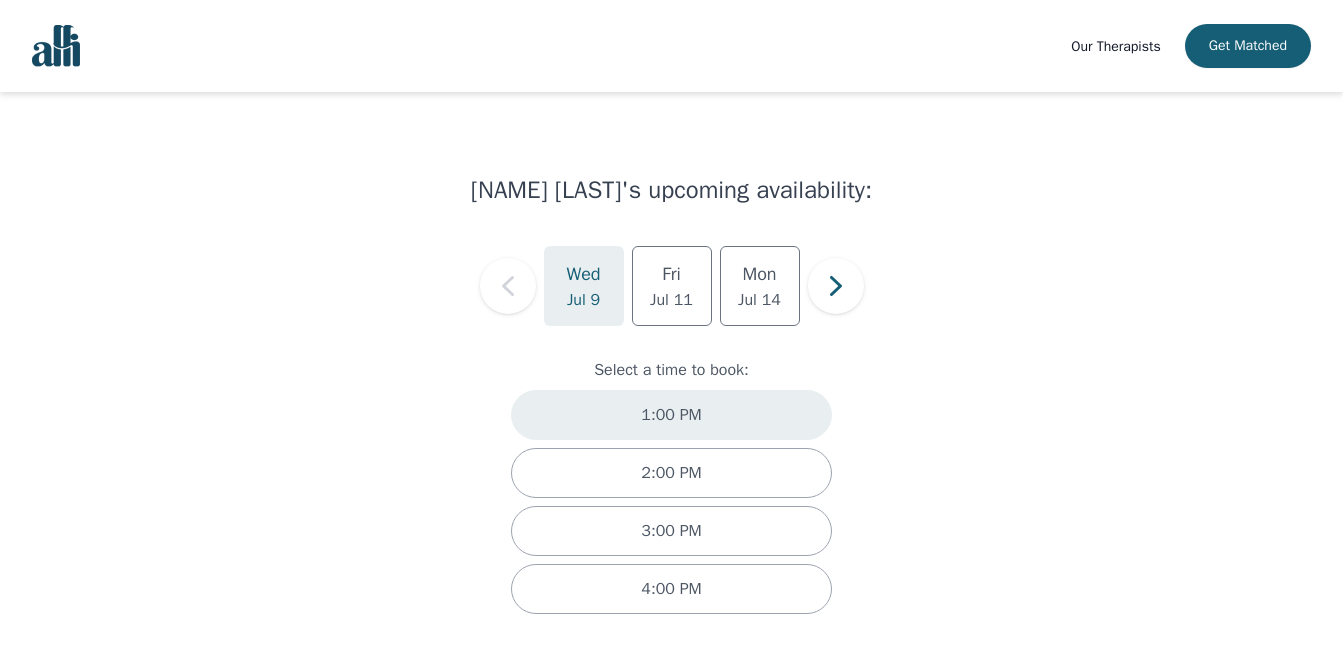 scroll, scrollTop: 18, scrollLeft: 0, axis: vertical 